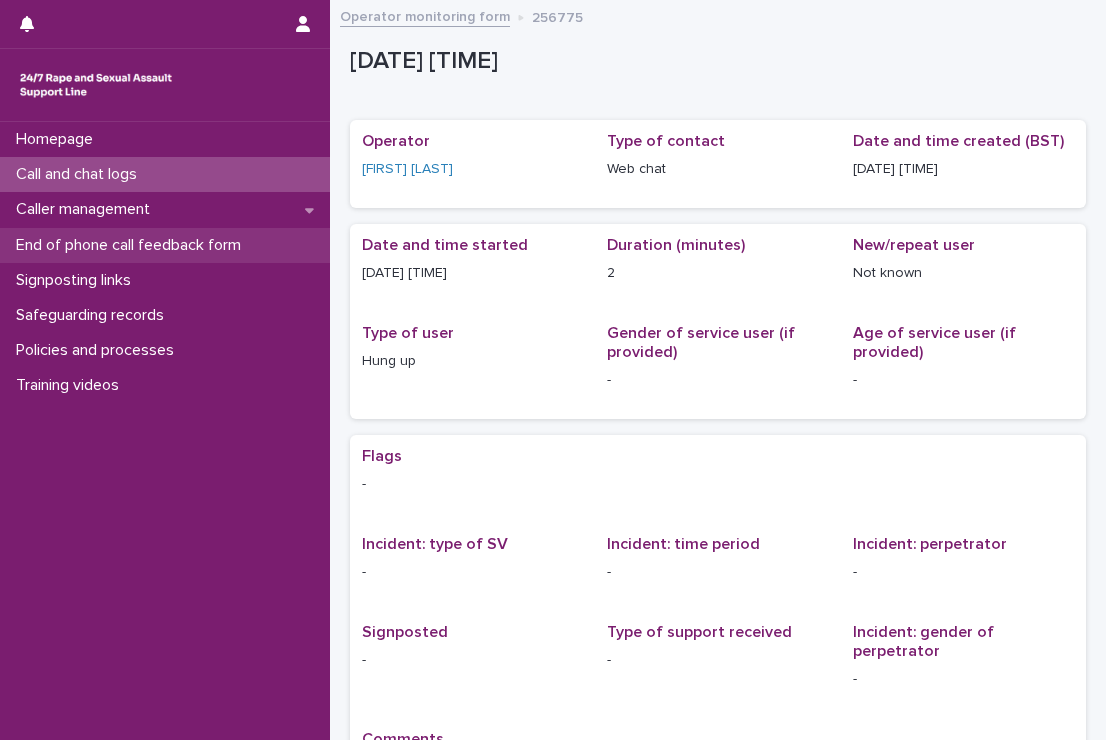 scroll, scrollTop: 0, scrollLeft: 0, axis: both 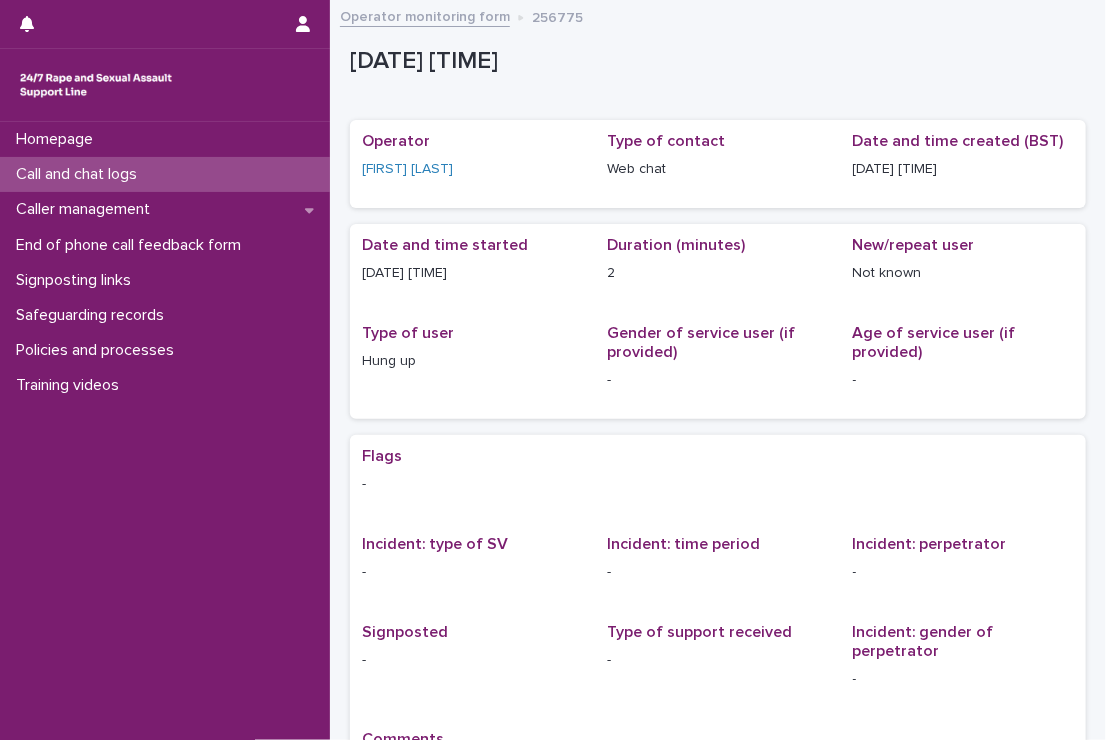 click on "Call and chat logs" at bounding box center [80, 174] 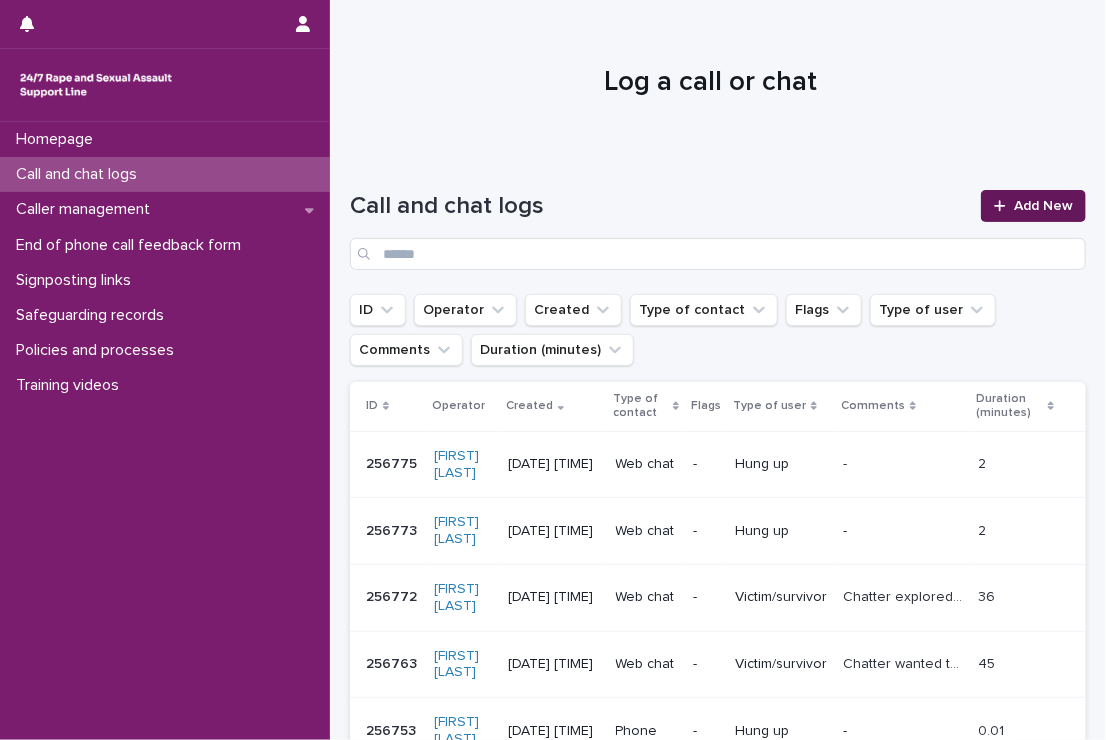 click on "Add New" at bounding box center [1043, 206] 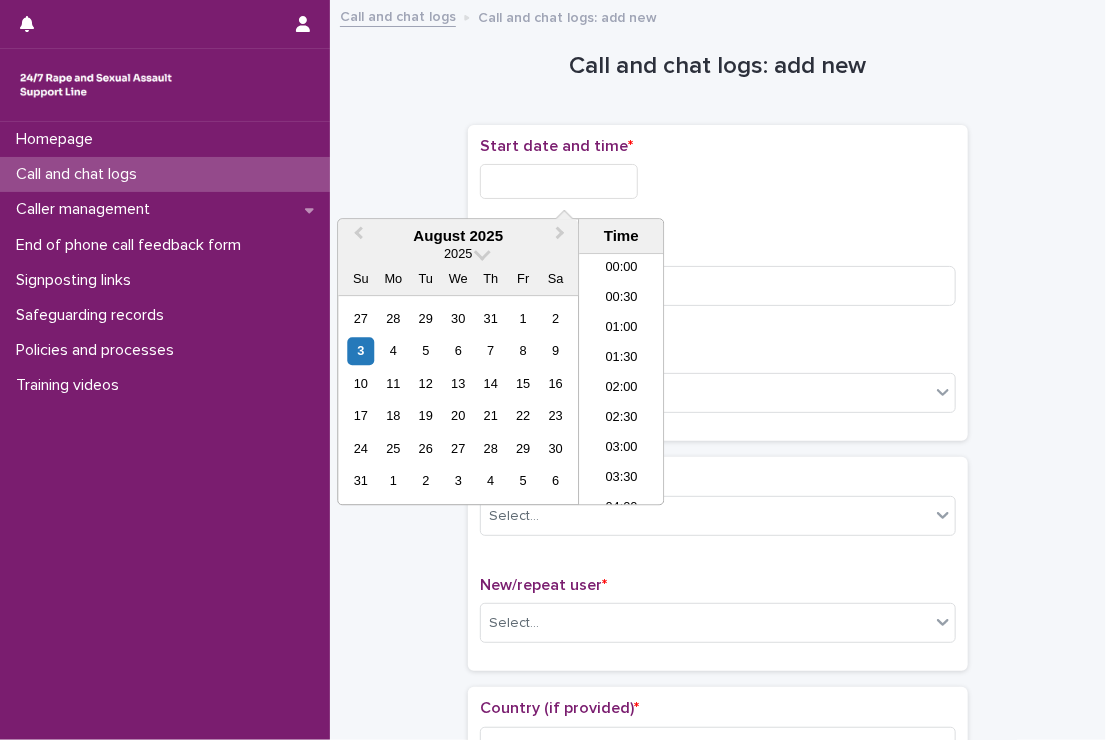 click at bounding box center [559, 181] 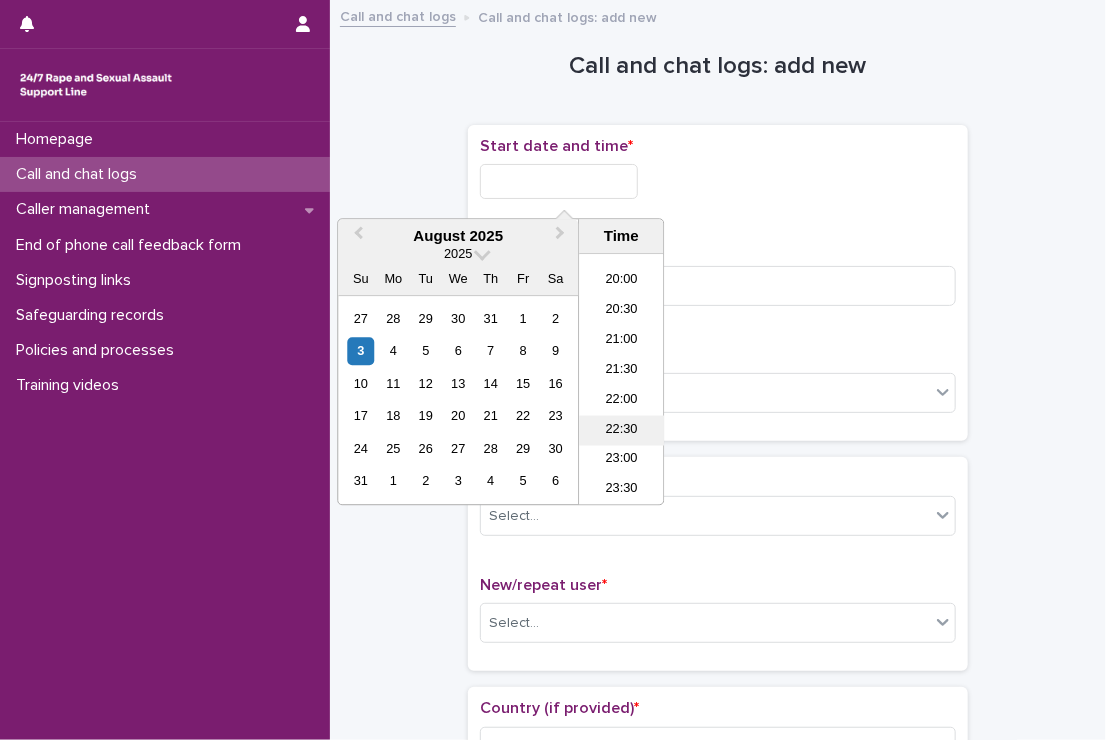 click on "22:30" at bounding box center (621, 431) 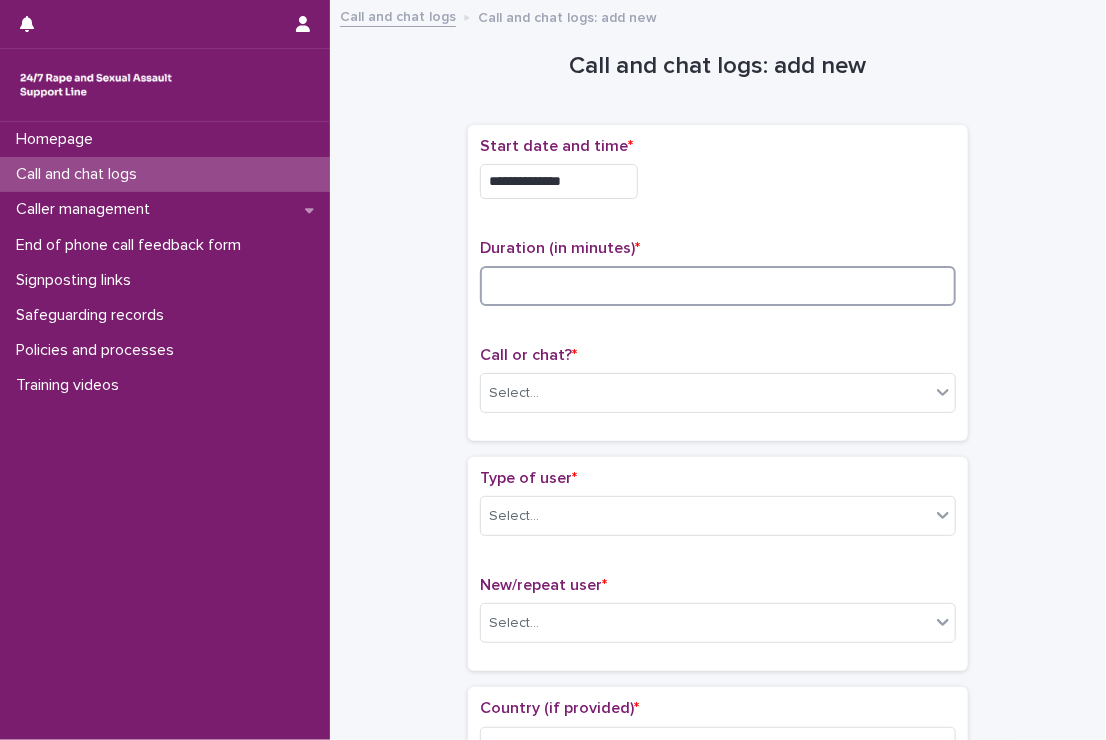 click at bounding box center [718, 286] 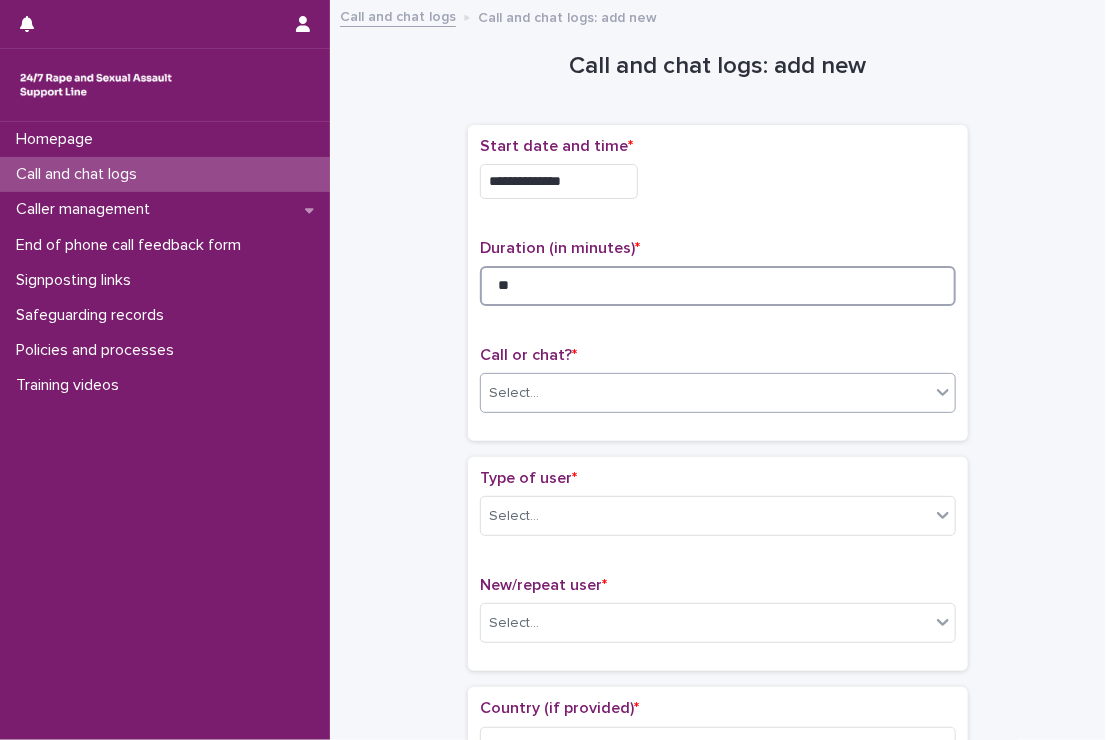 type on "**" 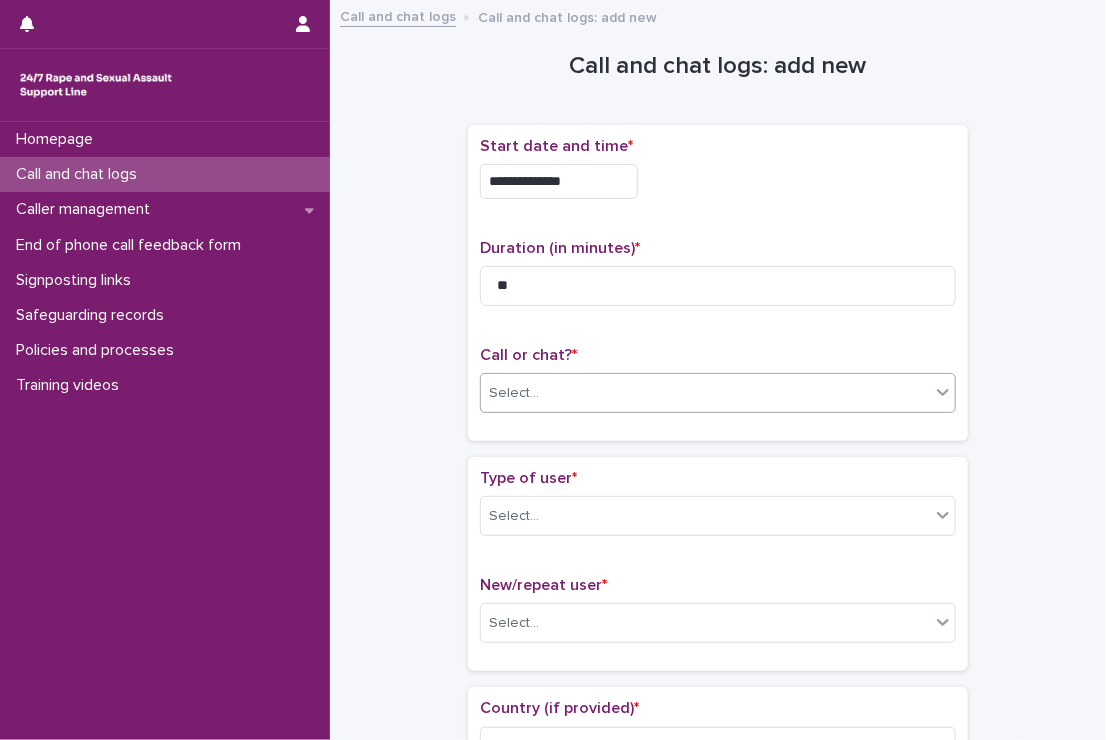 click on "Select..." at bounding box center [705, 393] 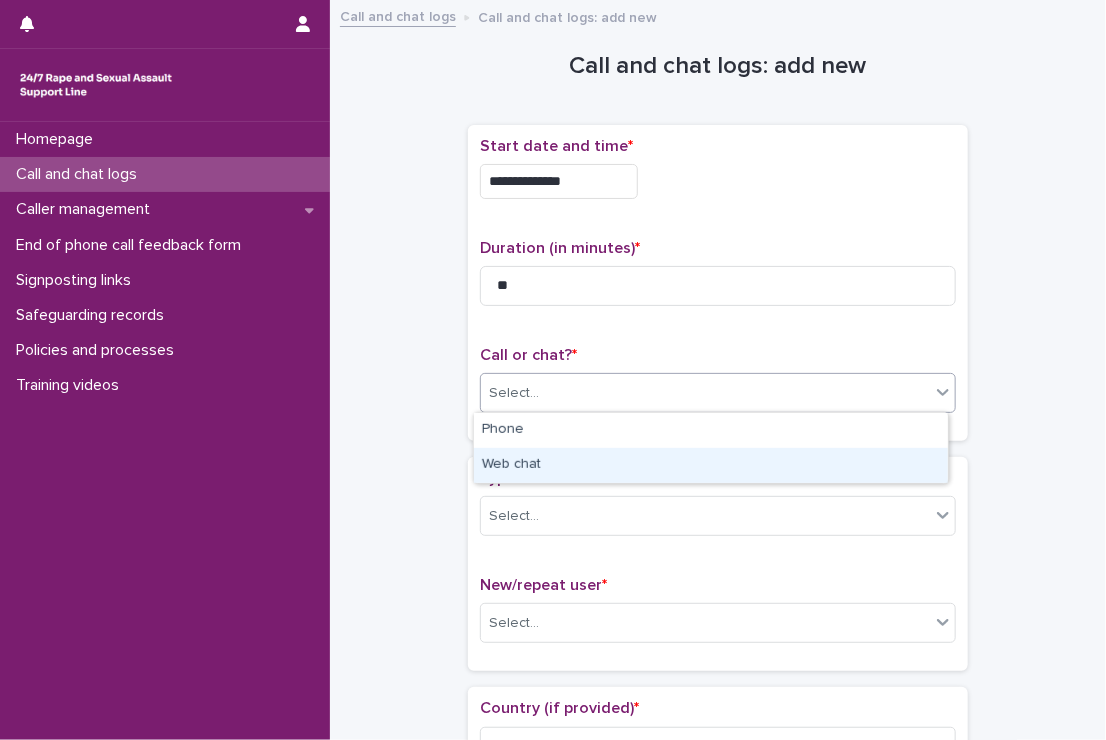 click on "Web chat" at bounding box center [711, 465] 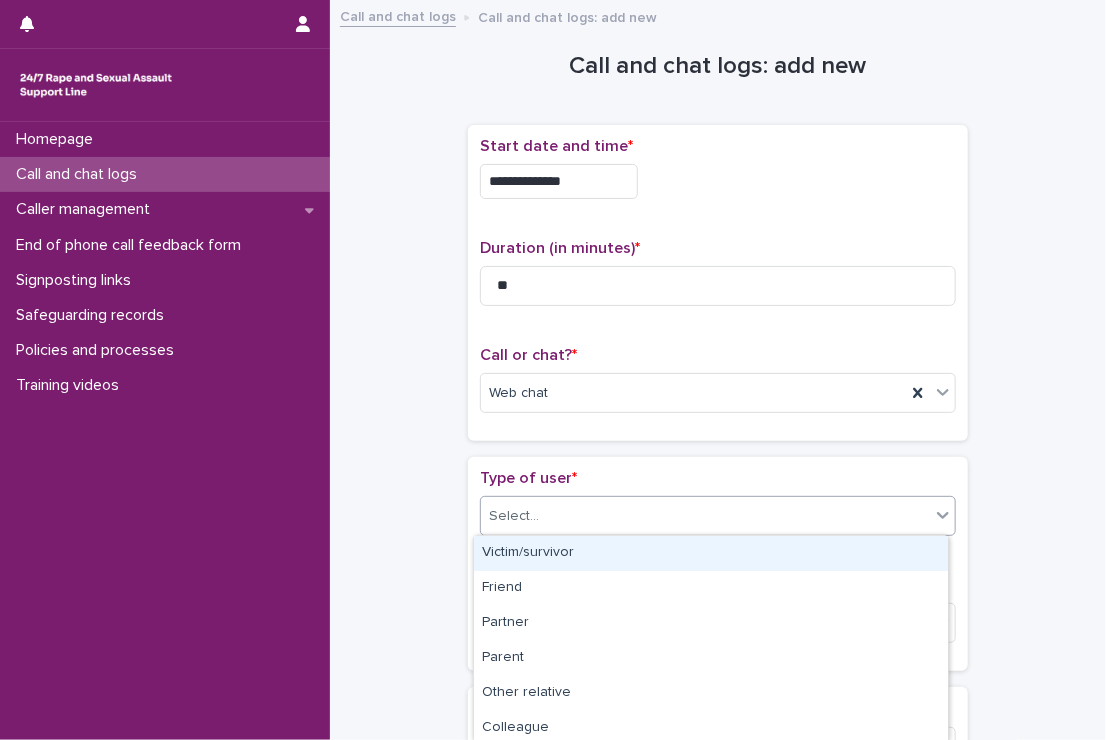 click on "Select..." at bounding box center (705, 516) 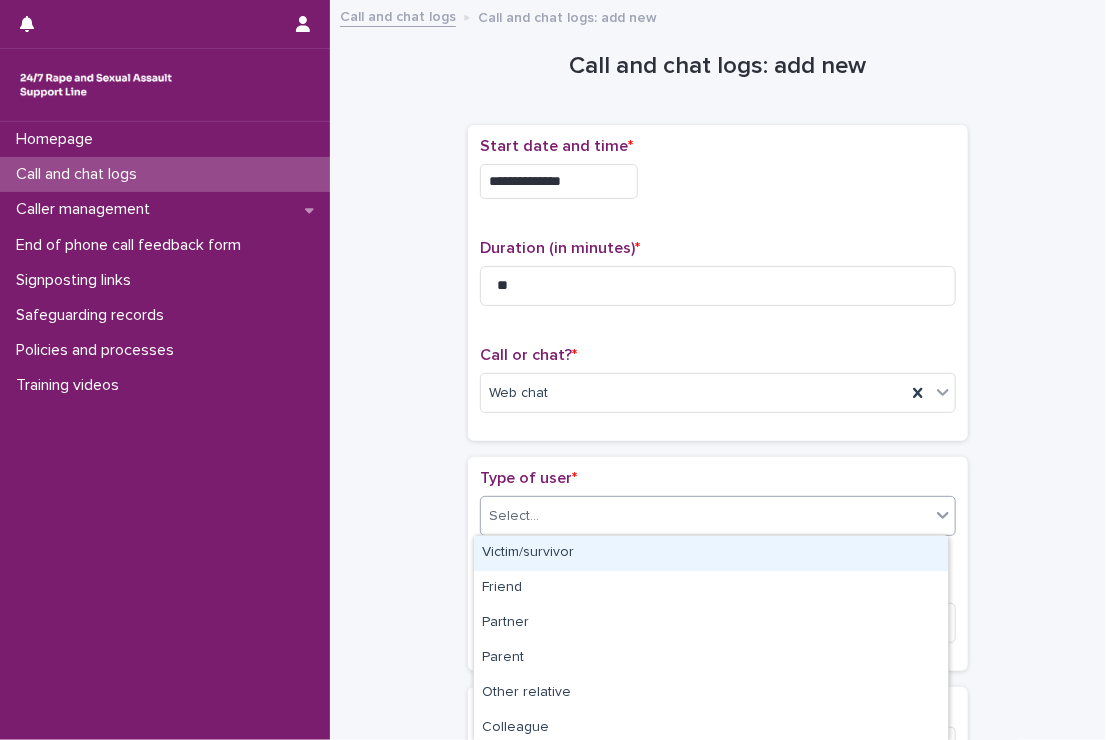 click on "Victim/survivor" at bounding box center [711, 553] 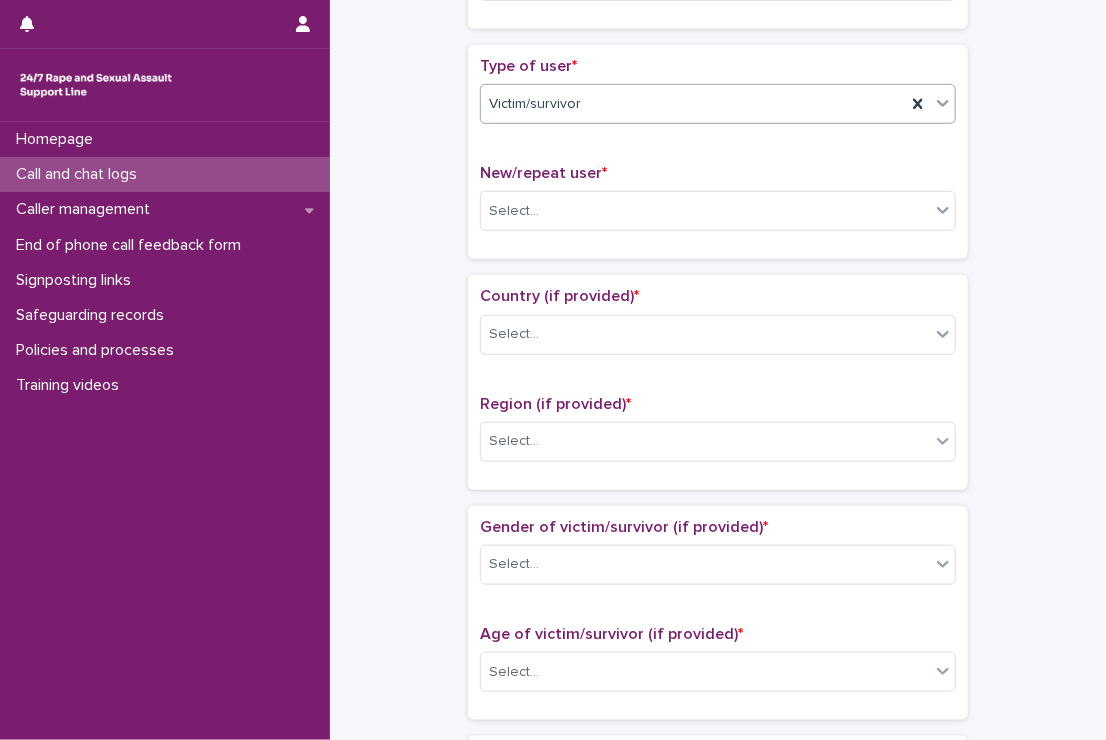 scroll, scrollTop: 412, scrollLeft: 0, axis: vertical 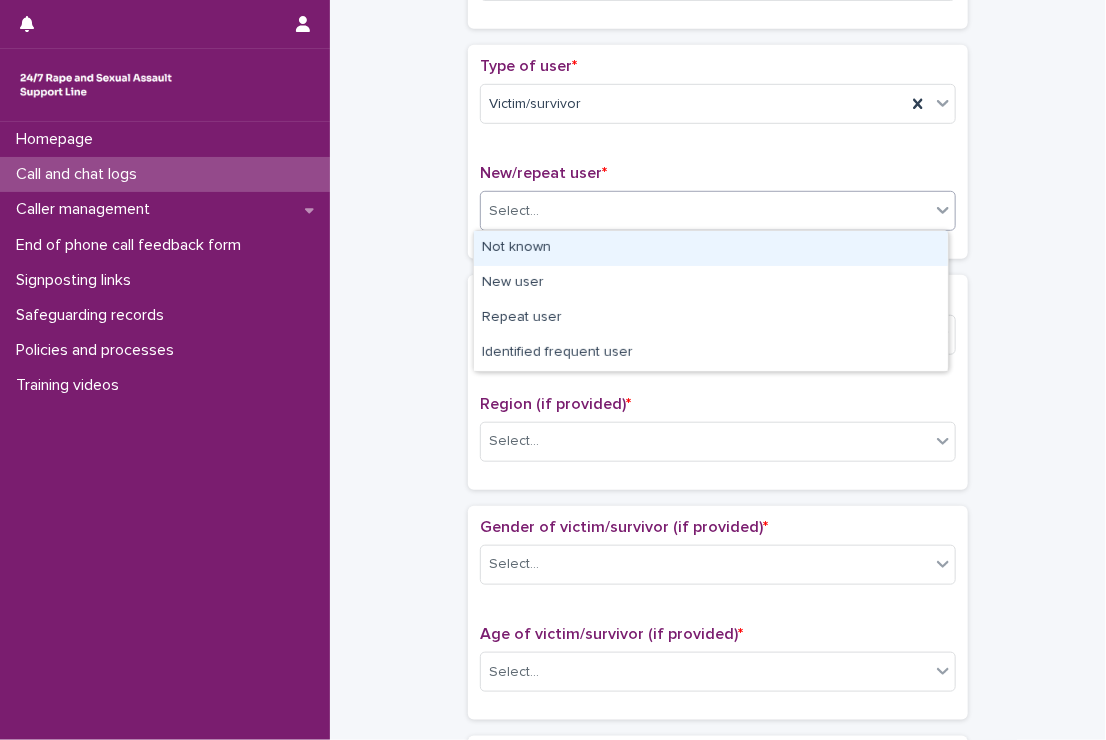 click on "Select..." at bounding box center [705, 211] 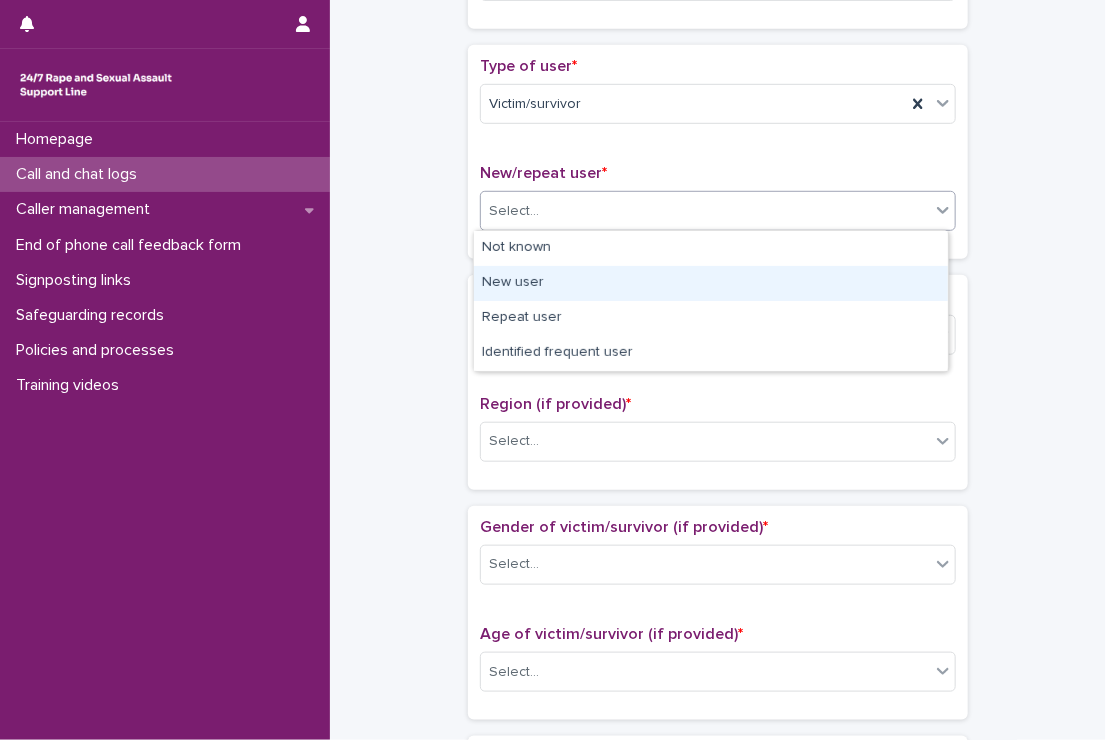 click on "New user" at bounding box center [711, 283] 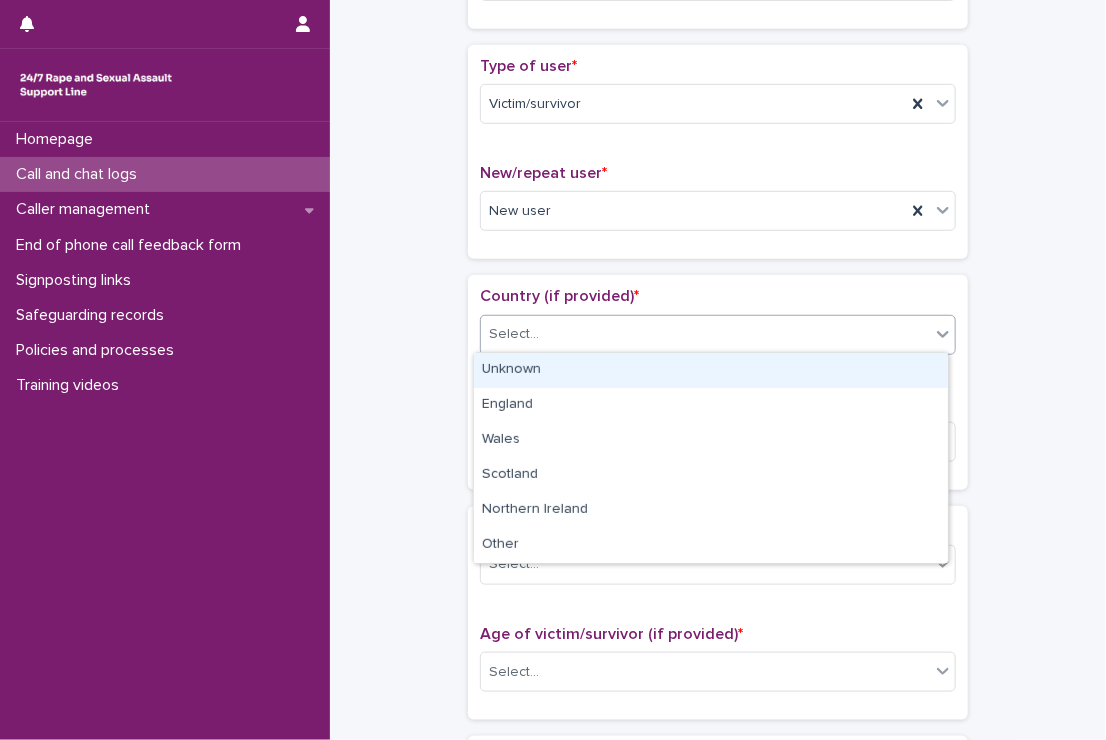 click on "Select..." at bounding box center (705, 334) 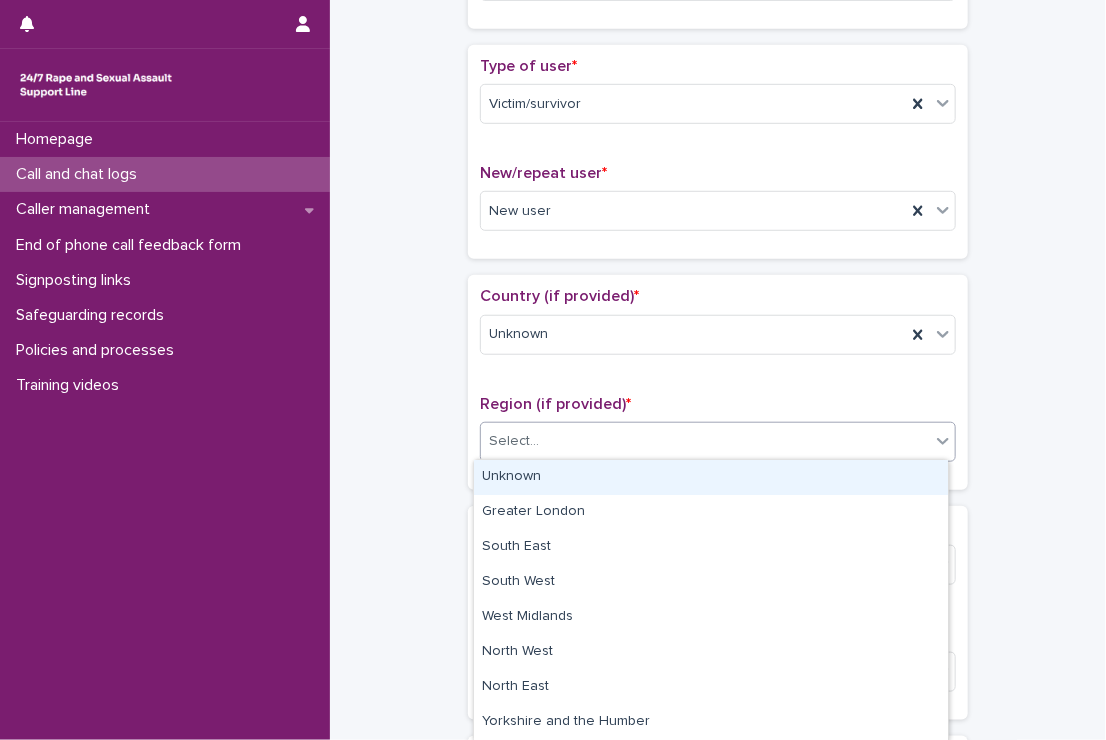 click on "Select..." at bounding box center [705, 441] 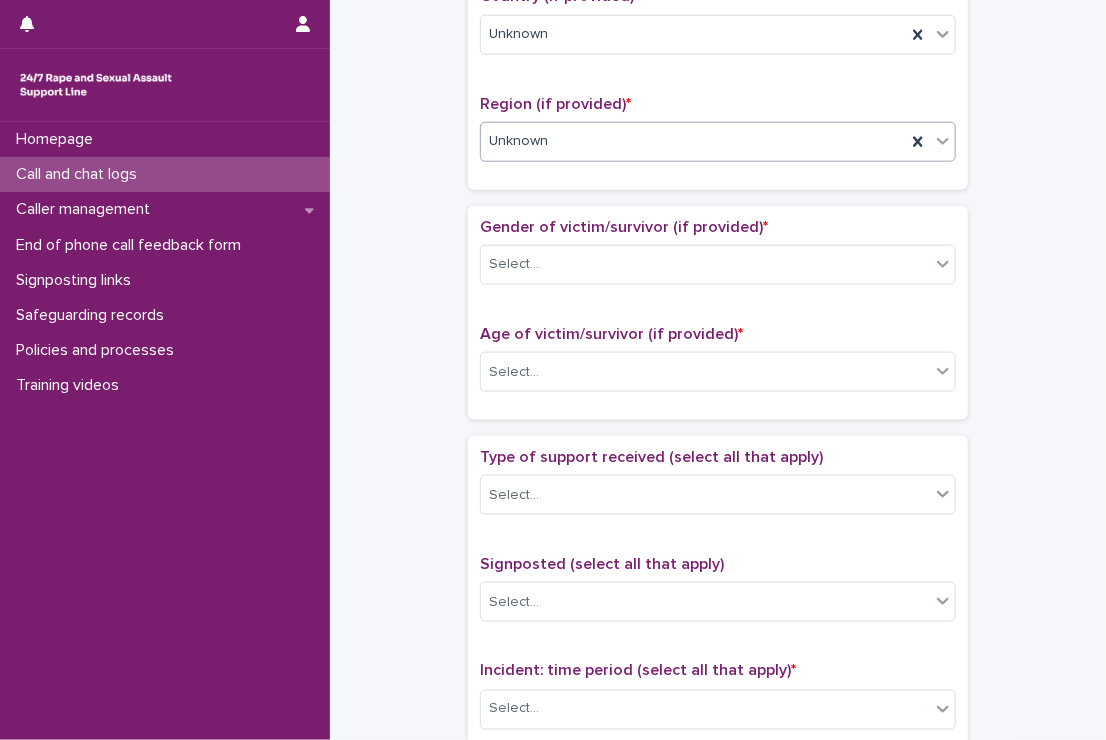 scroll, scrollTop: 714, scrollLeft: 0, axis: vertical 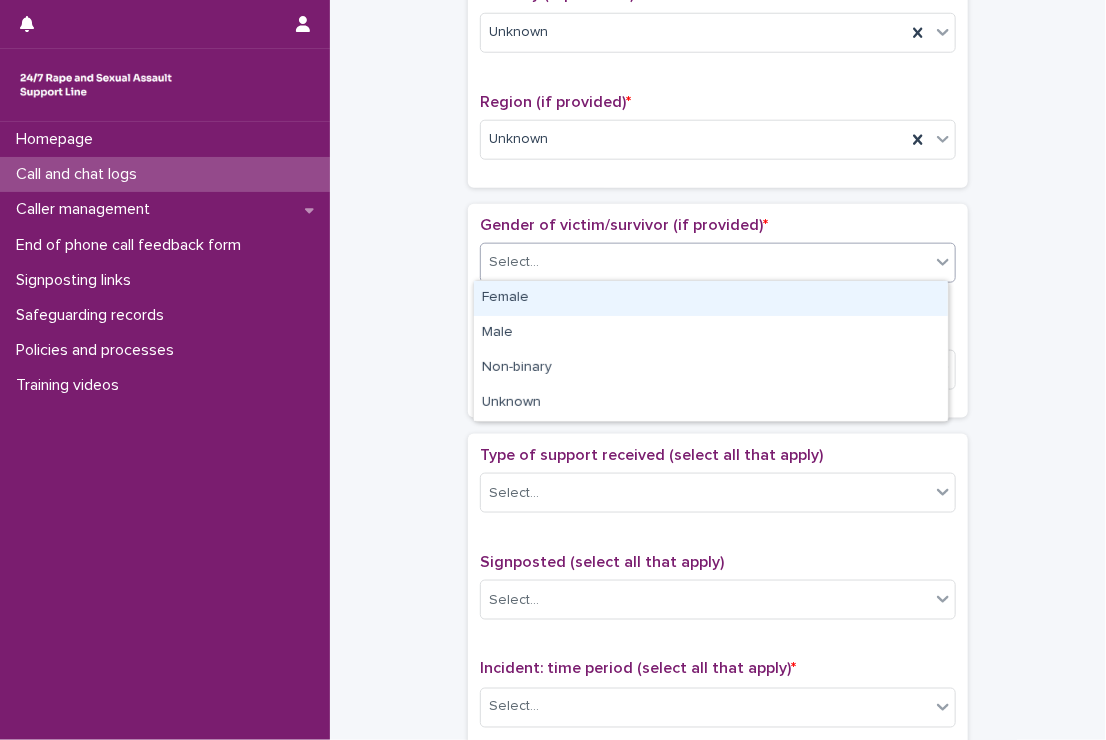 click on "Select..." at bounding box center [705, 262] 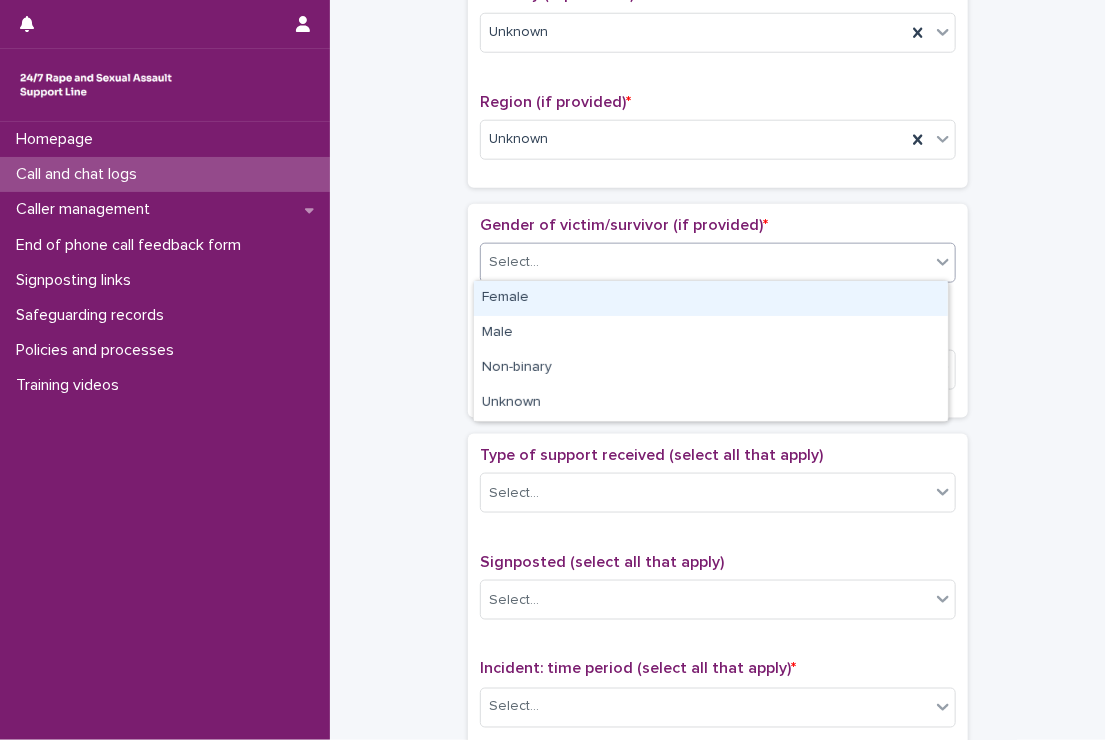 click on "Female" at bounding box center [711, 298] 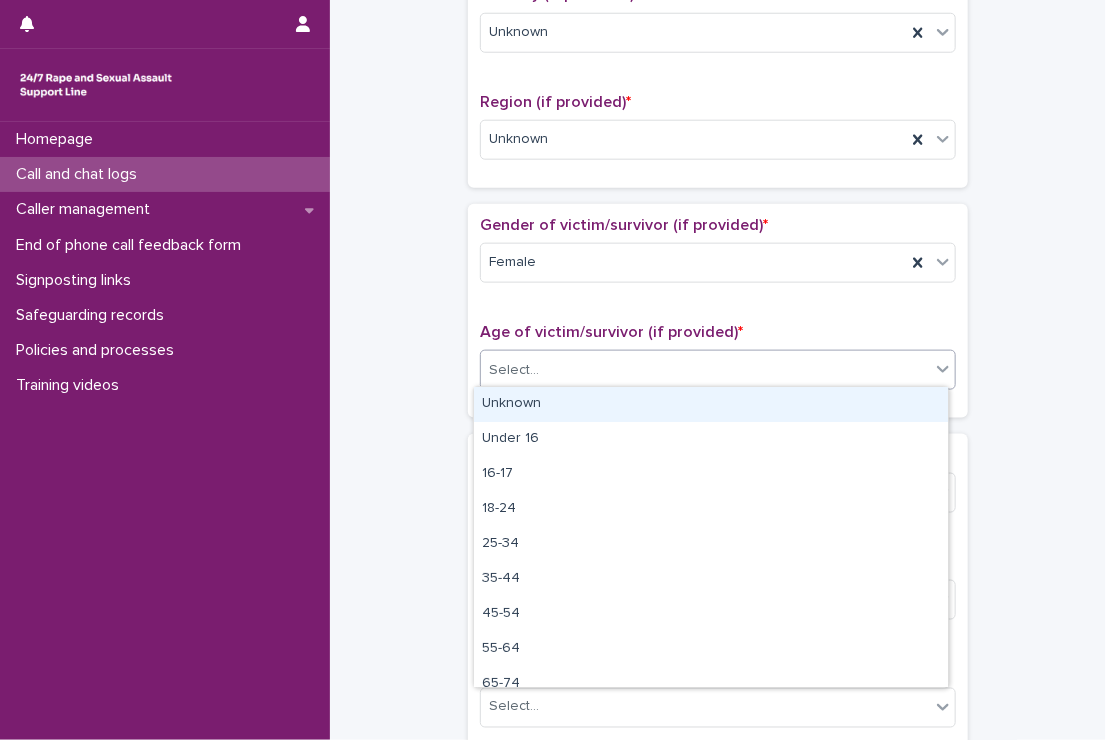 click on "Select..." at bounding box center (514, 370) 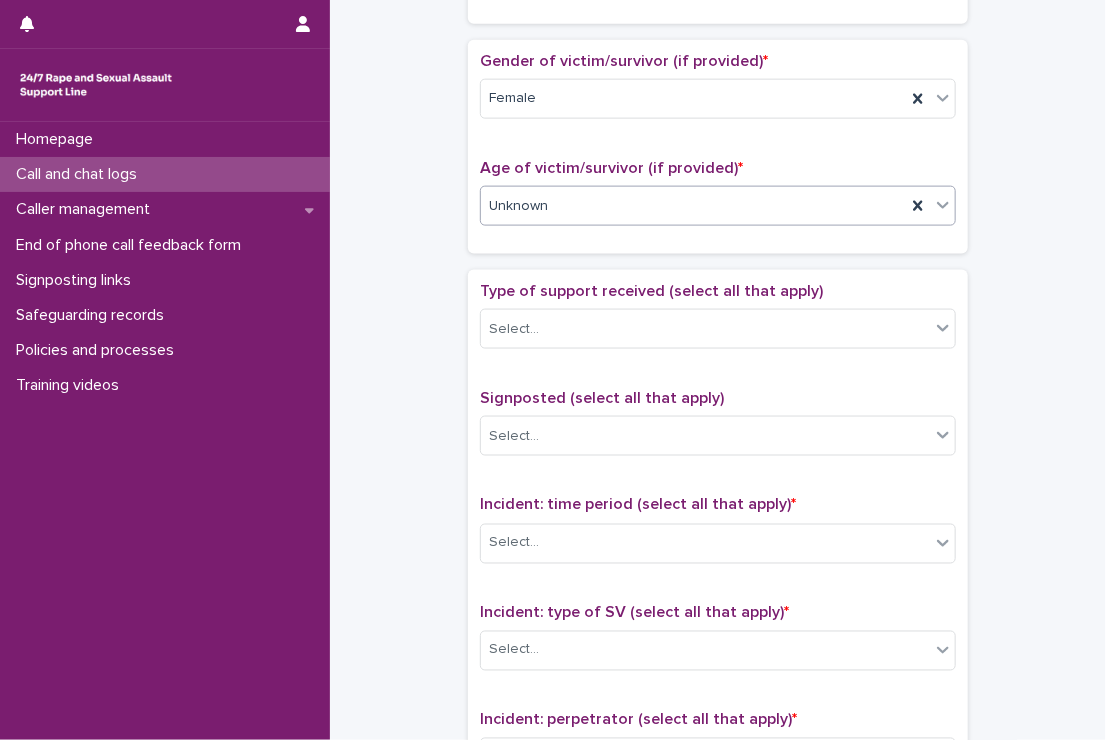 scroll, scrollTop: 883, scrollLeft: 0, axis: vertical 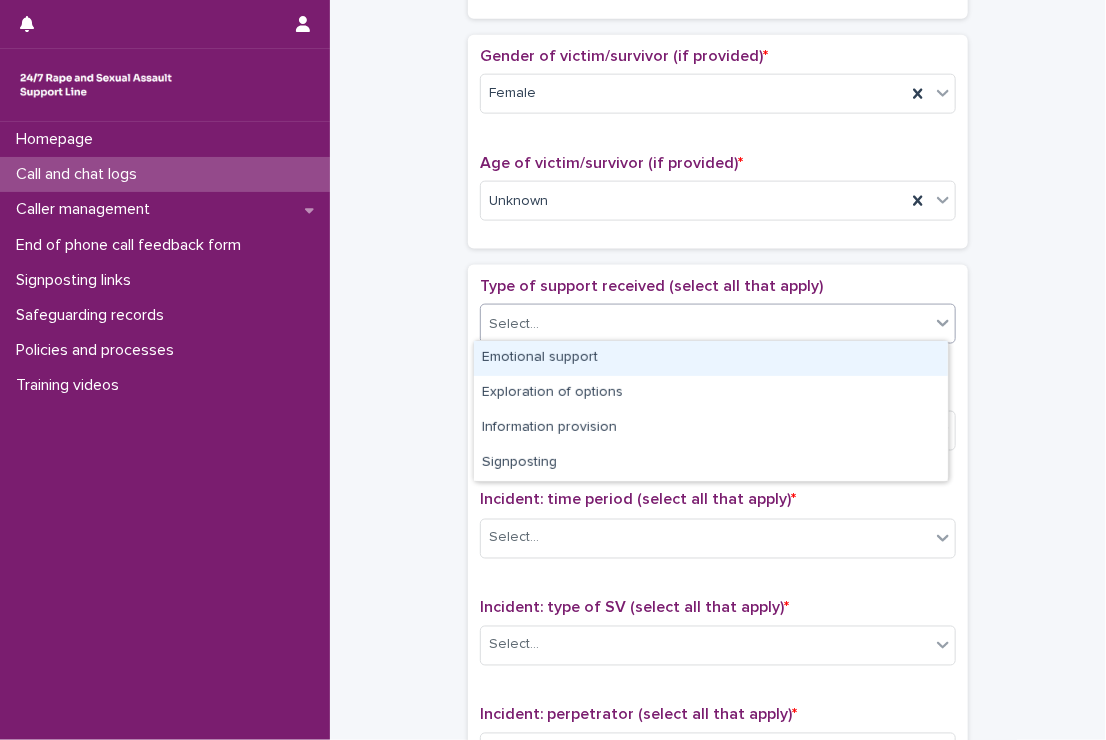 click on "Select..." at bounding box center [514, 324] 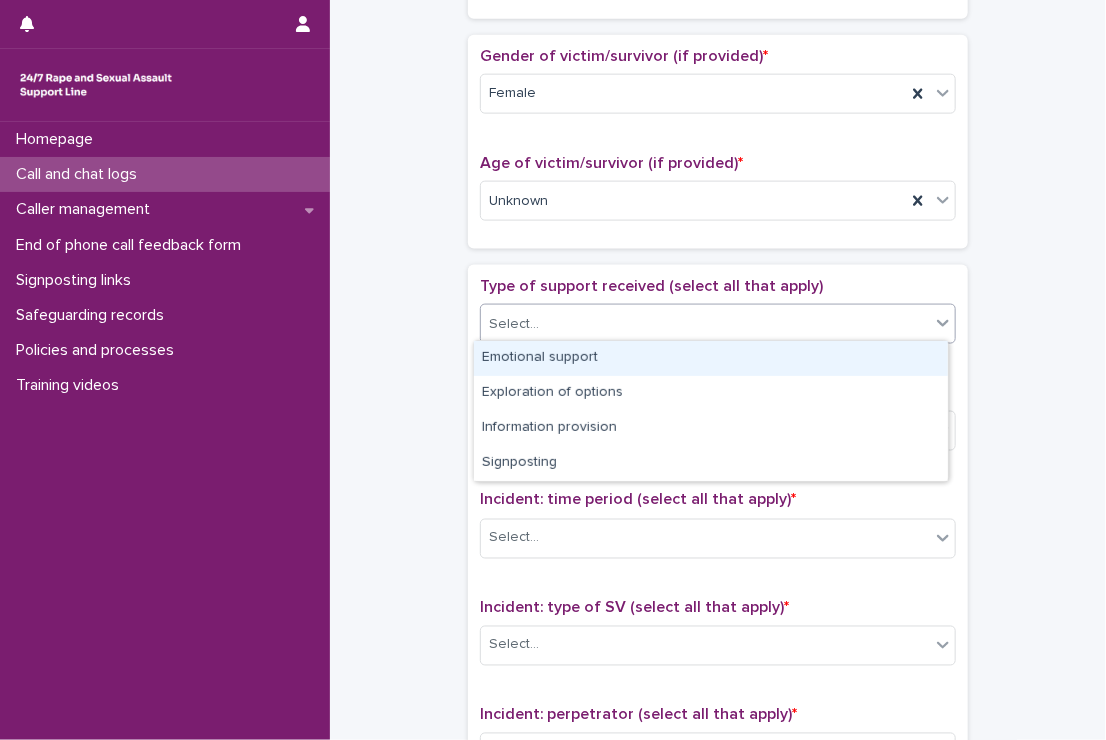 click on "Emotional support" at bounding box center (711, 358) 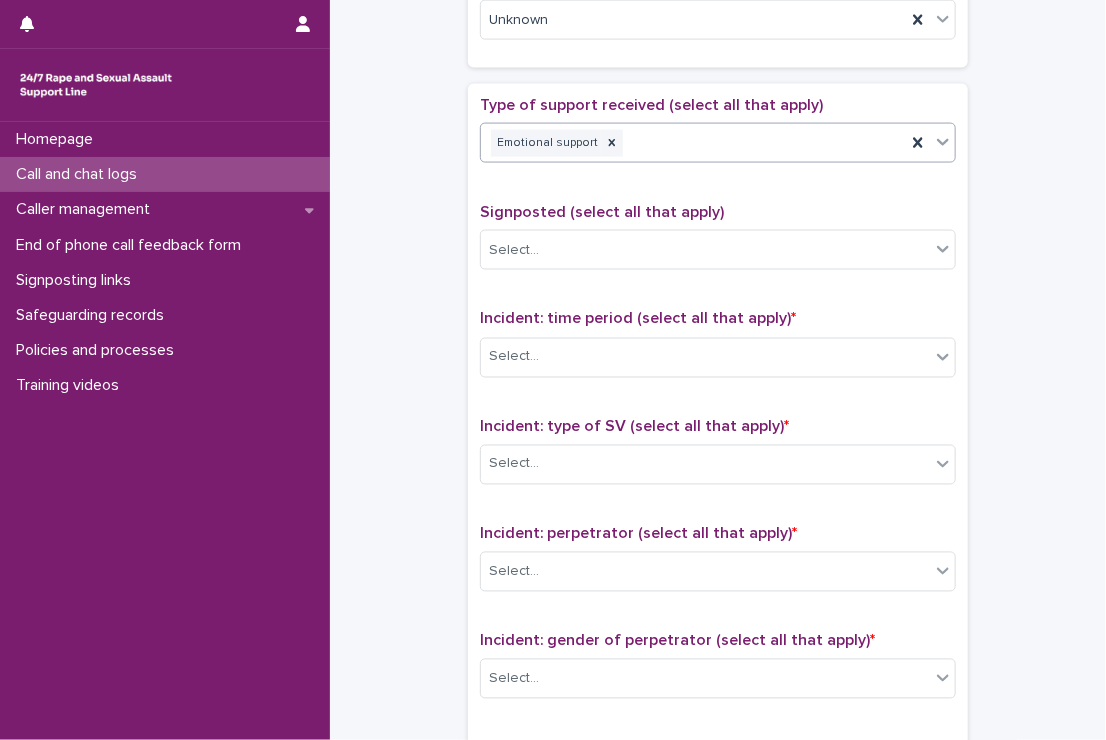 scroll, scrollTop: 1104, scrollLeft: 0, axis: vertical 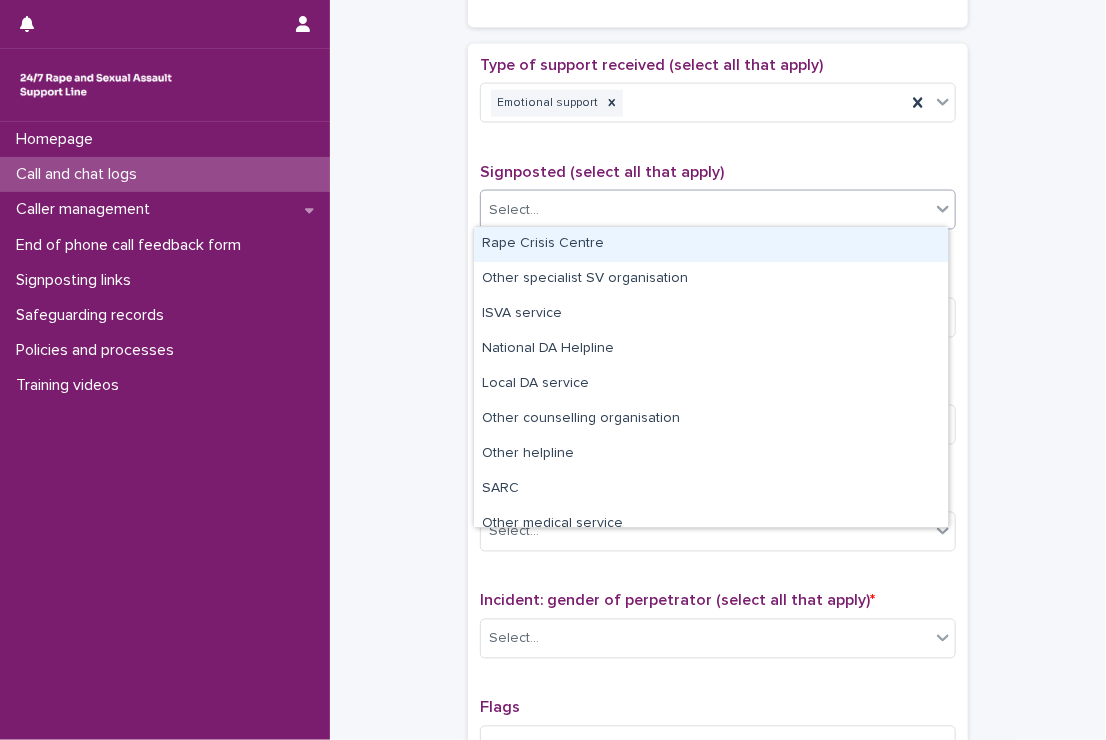 click on "Select..." at bounding box center [514, 210] 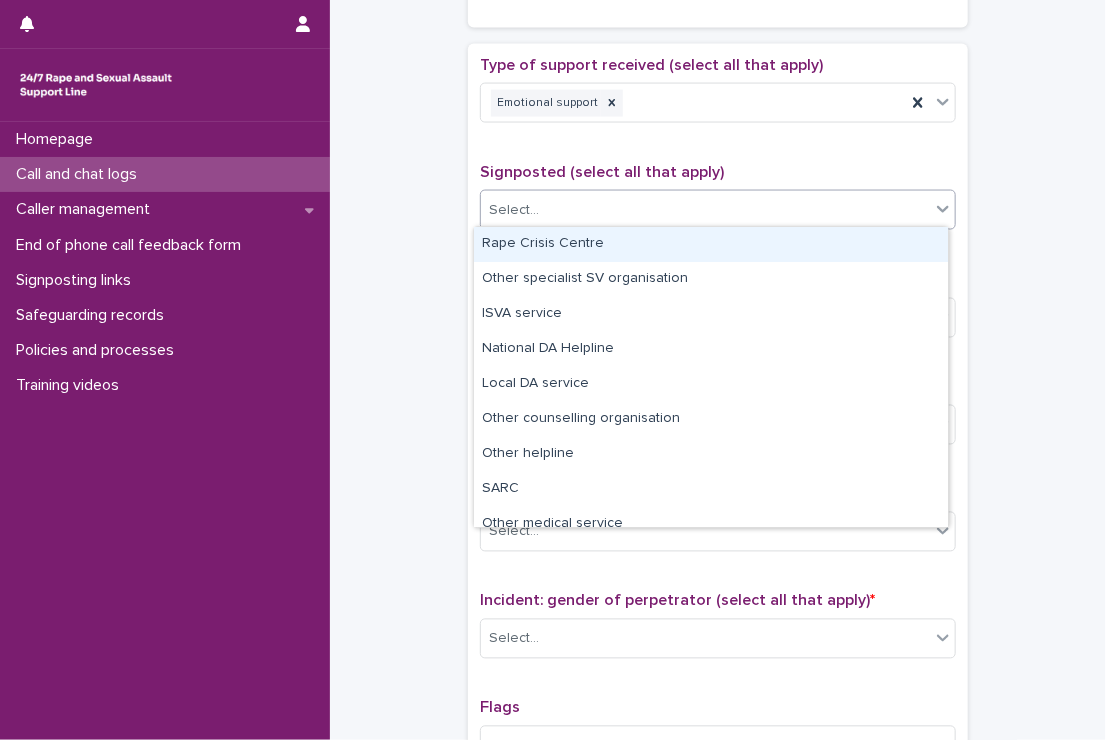 click on "Rape Crisis Centre" at bounding box center (711, 244) 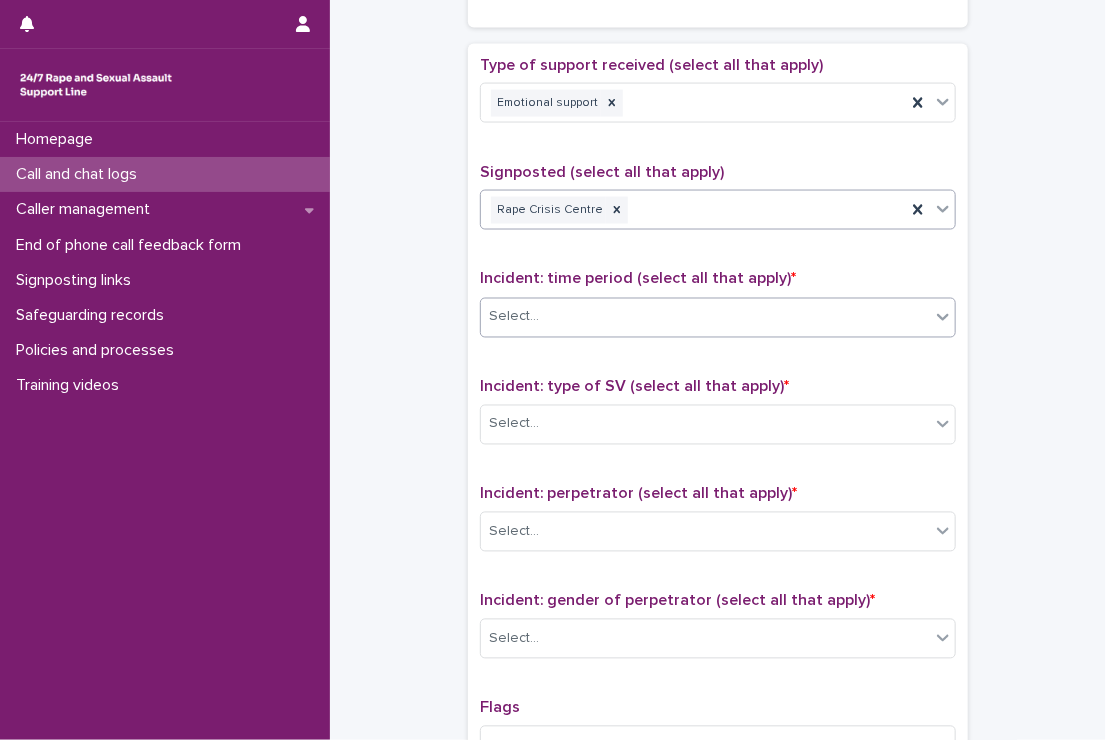 click on "Select..." at bounding box center [705, 317] 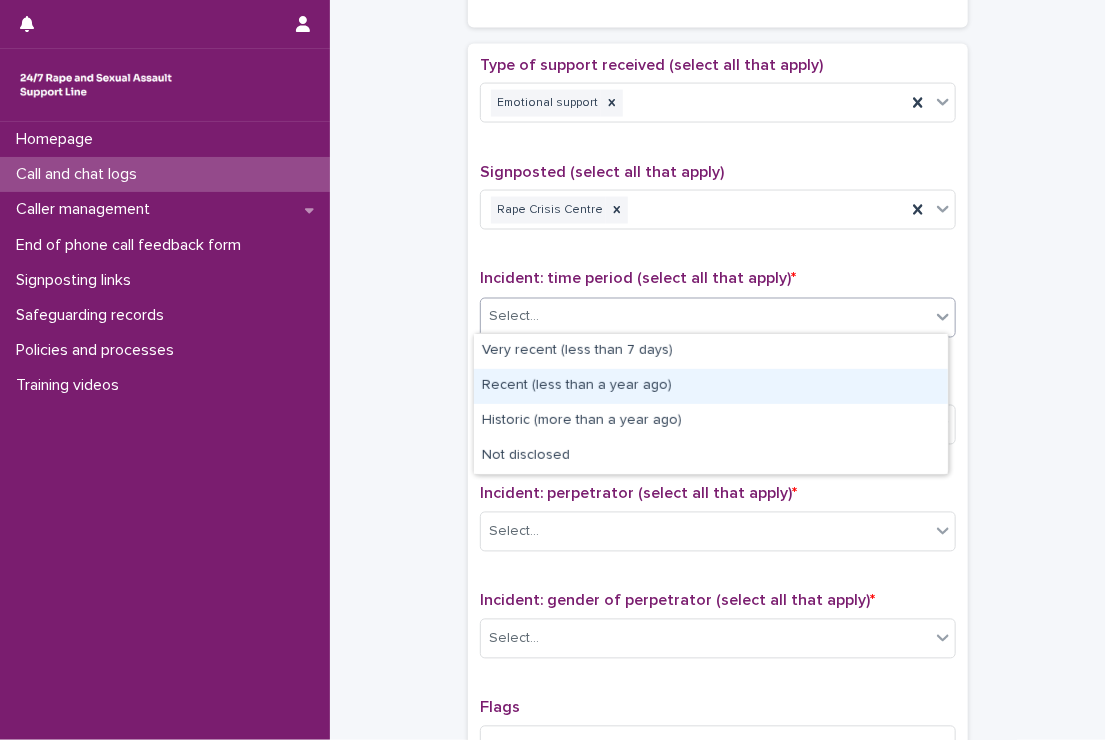 click on "Recent (less than a year ago)" at bounding box center [711, 386] 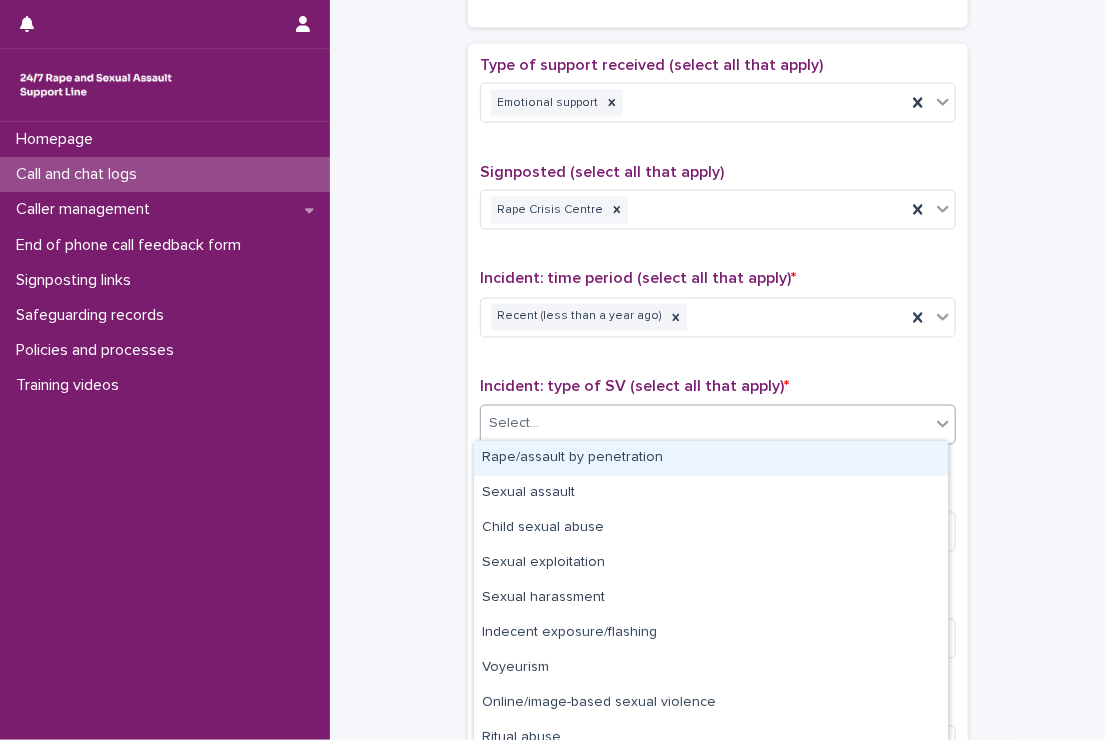 click on "Select..." at bounding box center [705, 424] 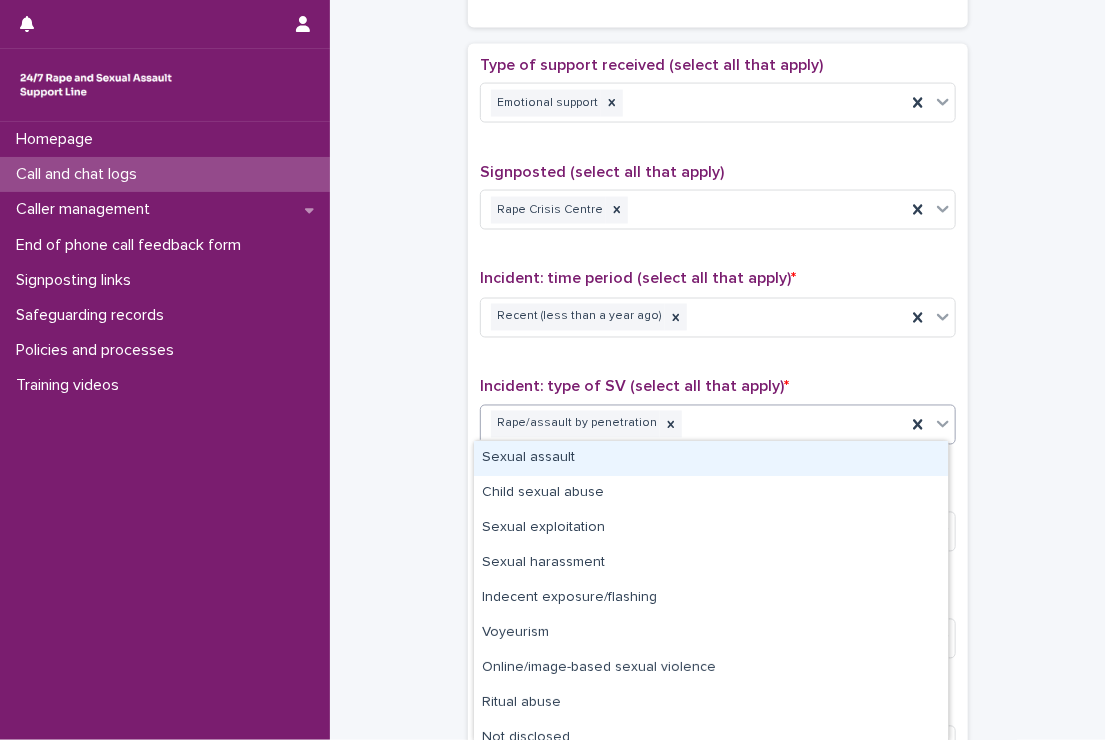 click on "Rape/assault by penetration" at bounding box center [693, 424] 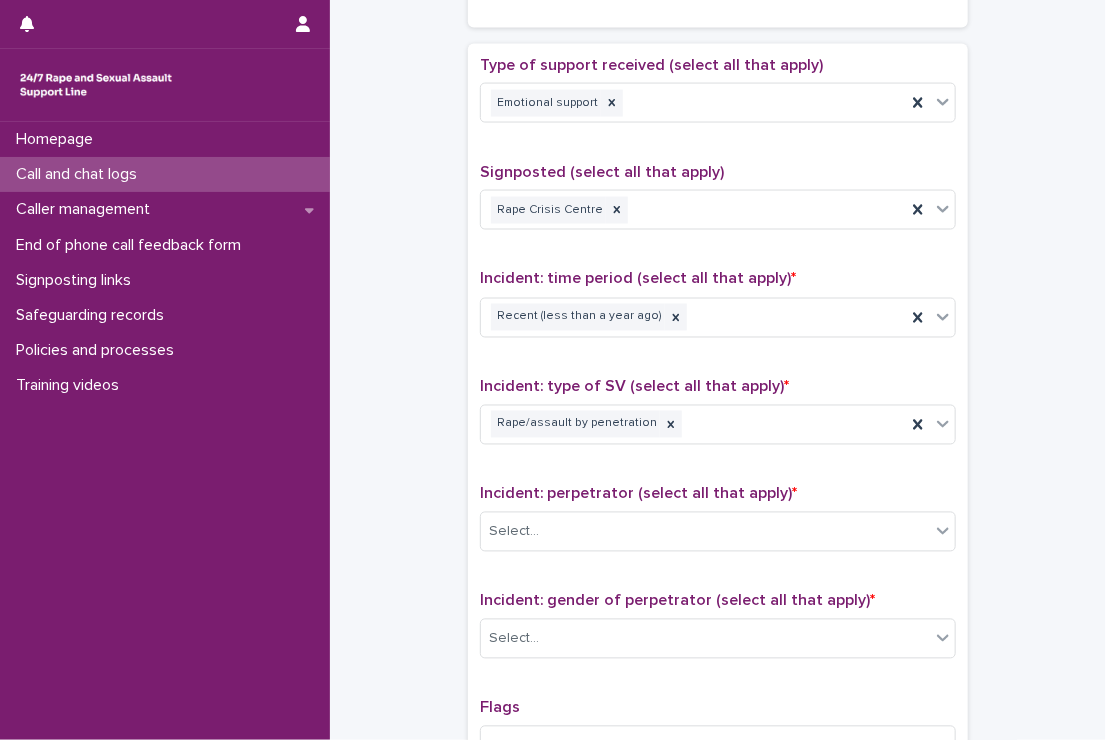 click on "**********" at bounding box center (718, -70) 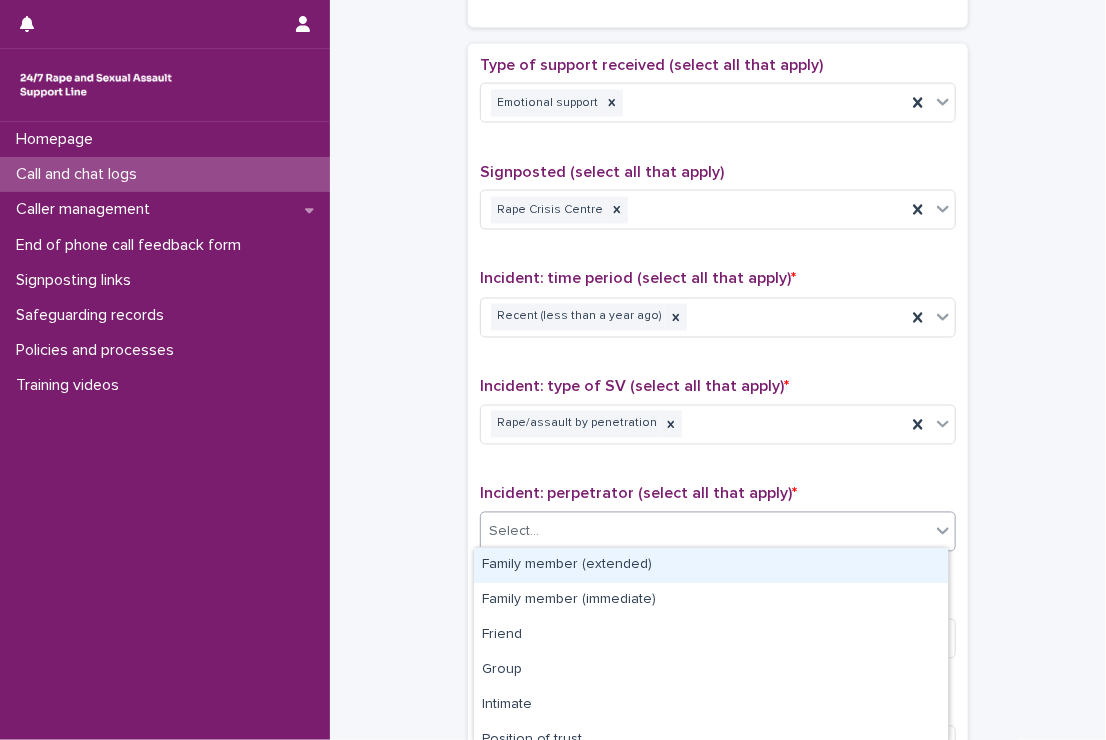 click at bounding box center (542, 532) 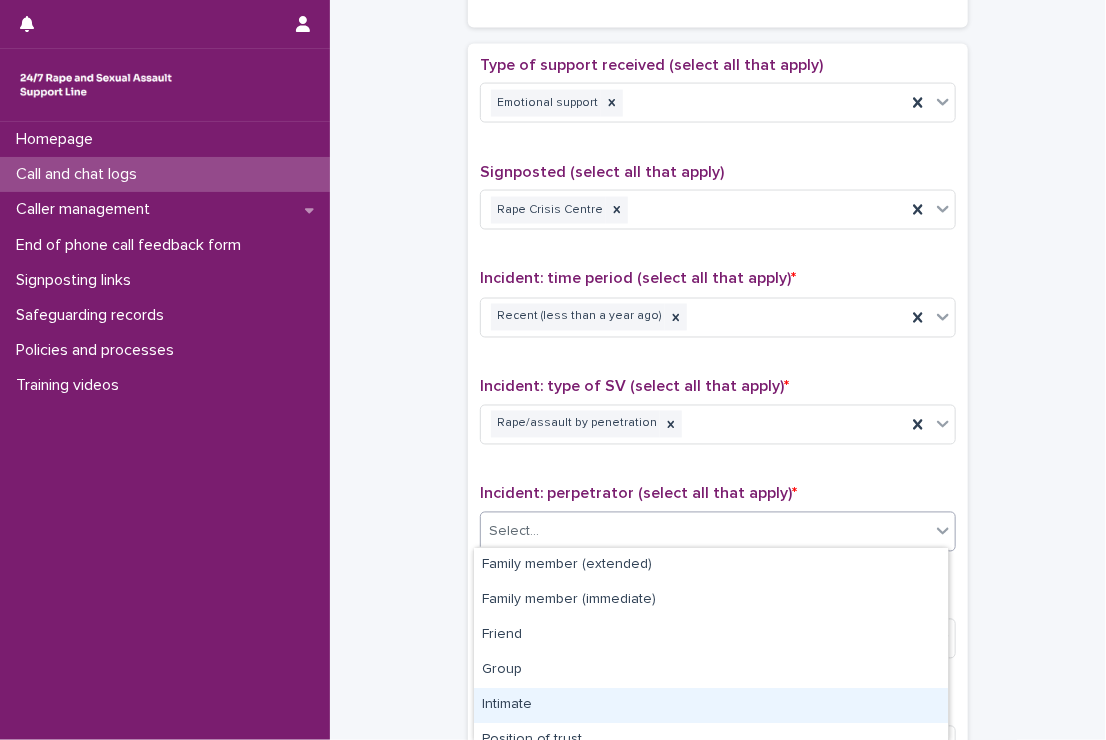 click on "Intimate" at bounding box center [711, 705] 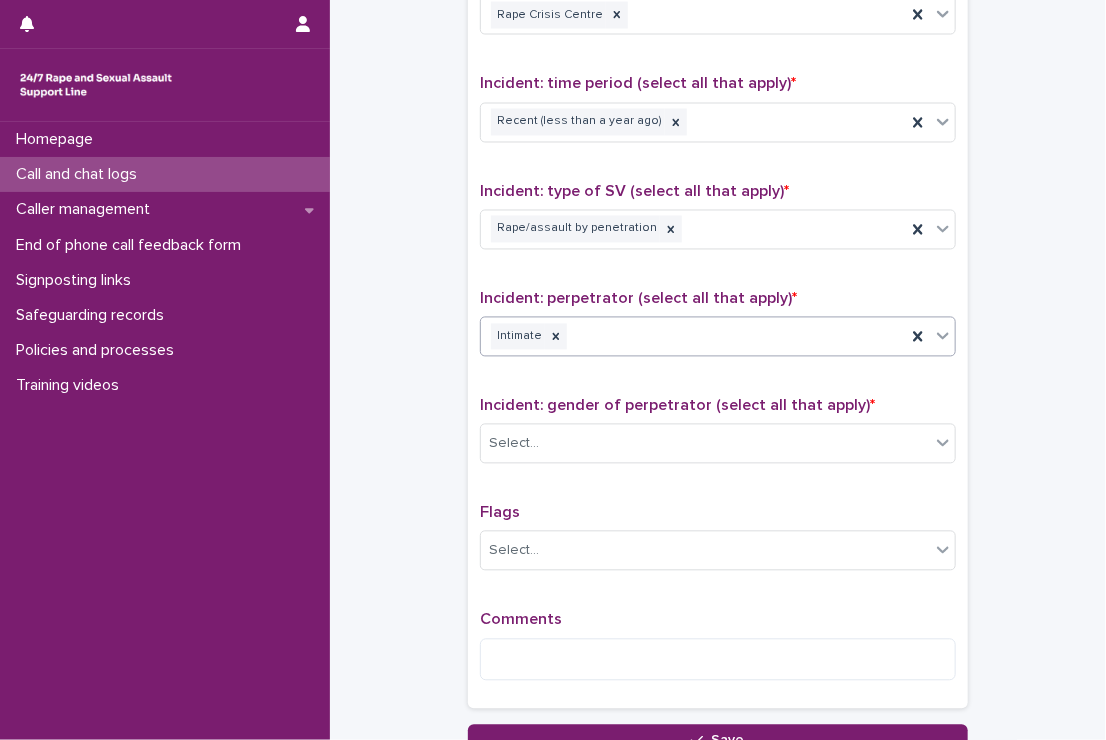 scroll, scrollTop: 1347, scrollLeft: 0, axis: vertical 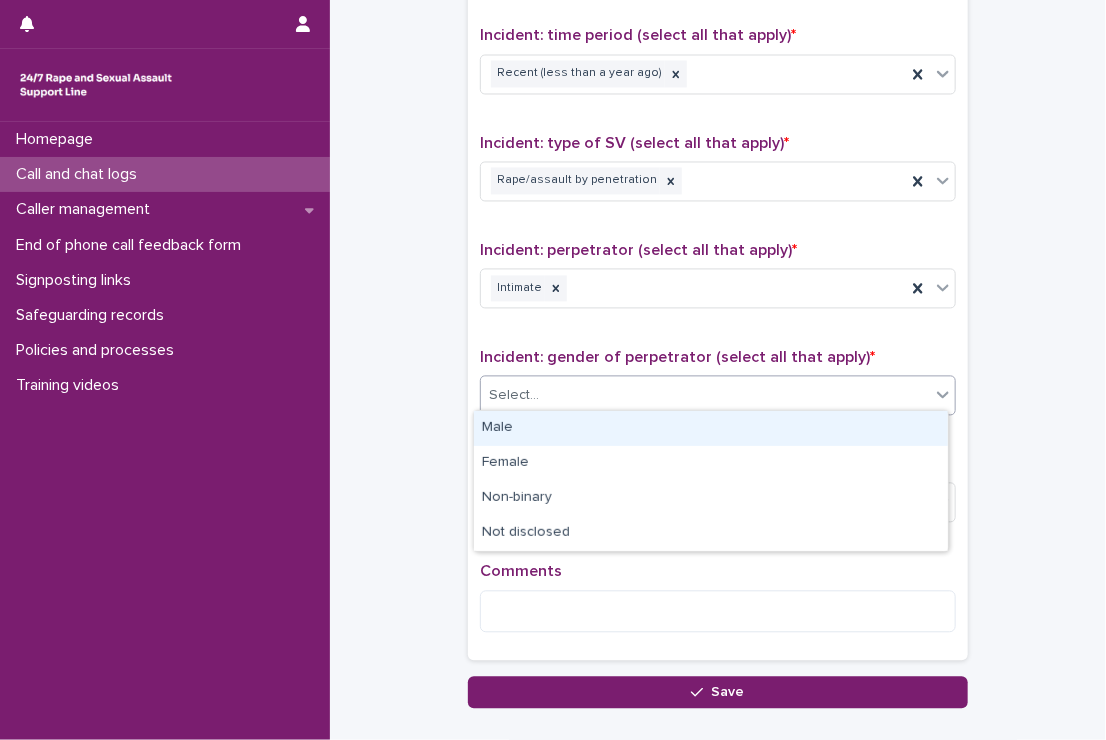 drag, startPoint x: 548, startPoint y: 401, endPoint x: 530, endPoint y: 443, distance: 45.694637 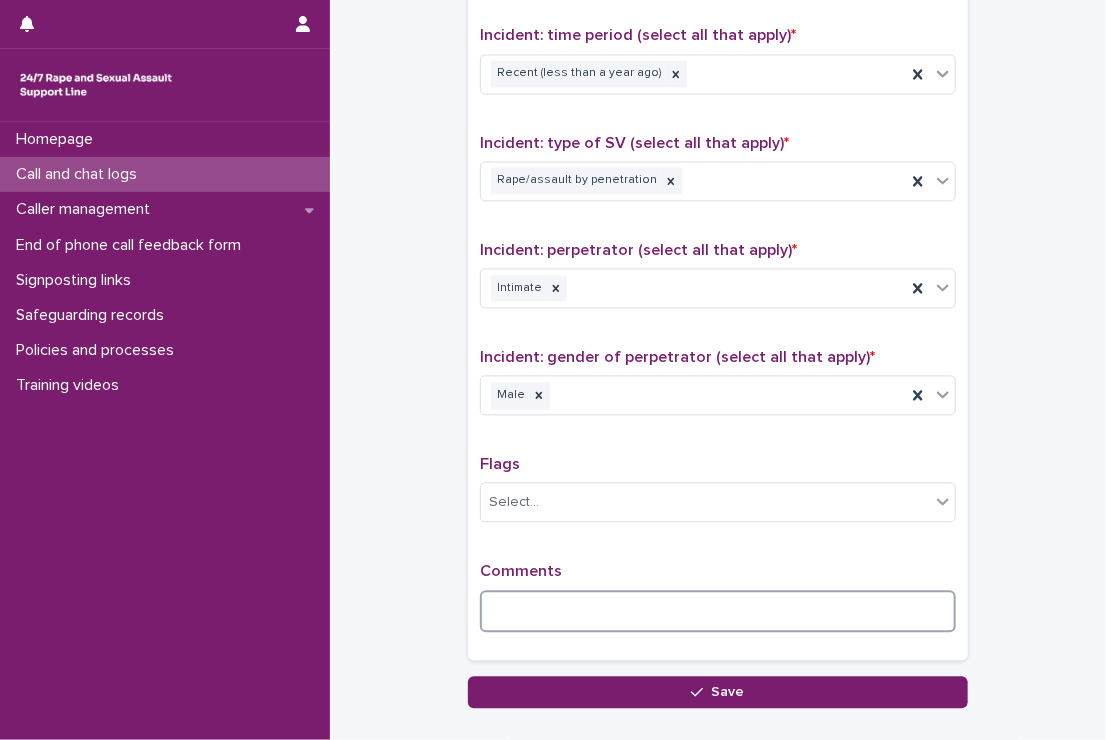 click at bounding box center (718, 612) 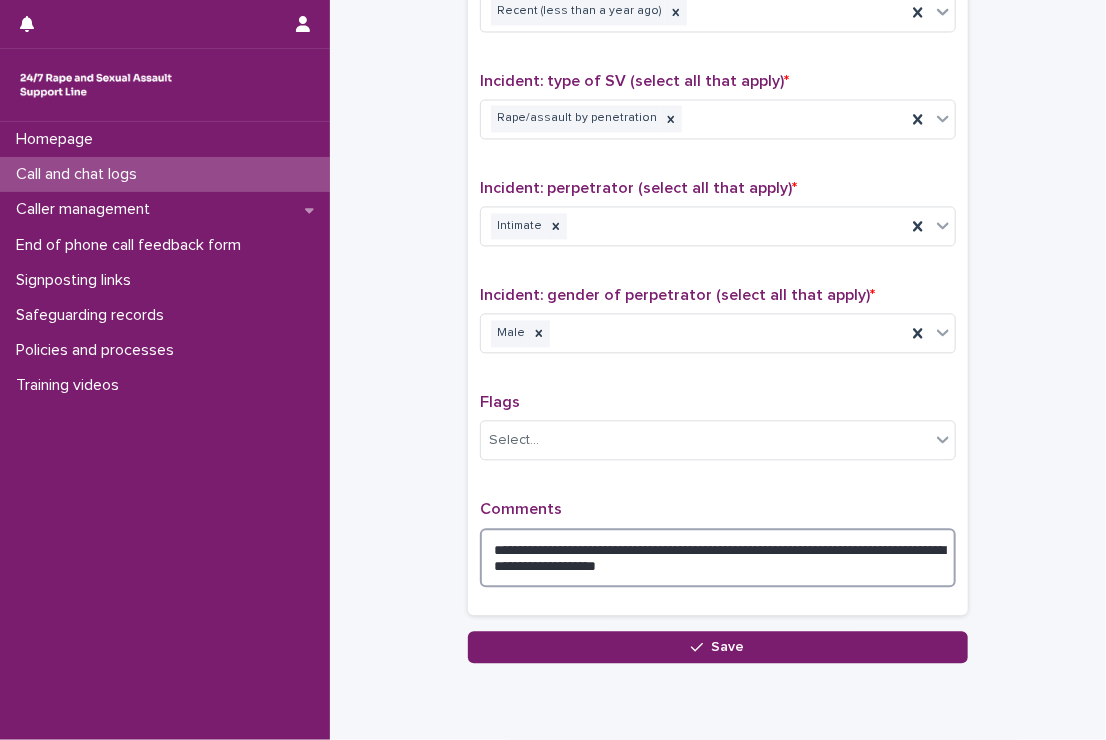 scroll, scrollTop: 1412, scrollLeft: 0, axis: vertical 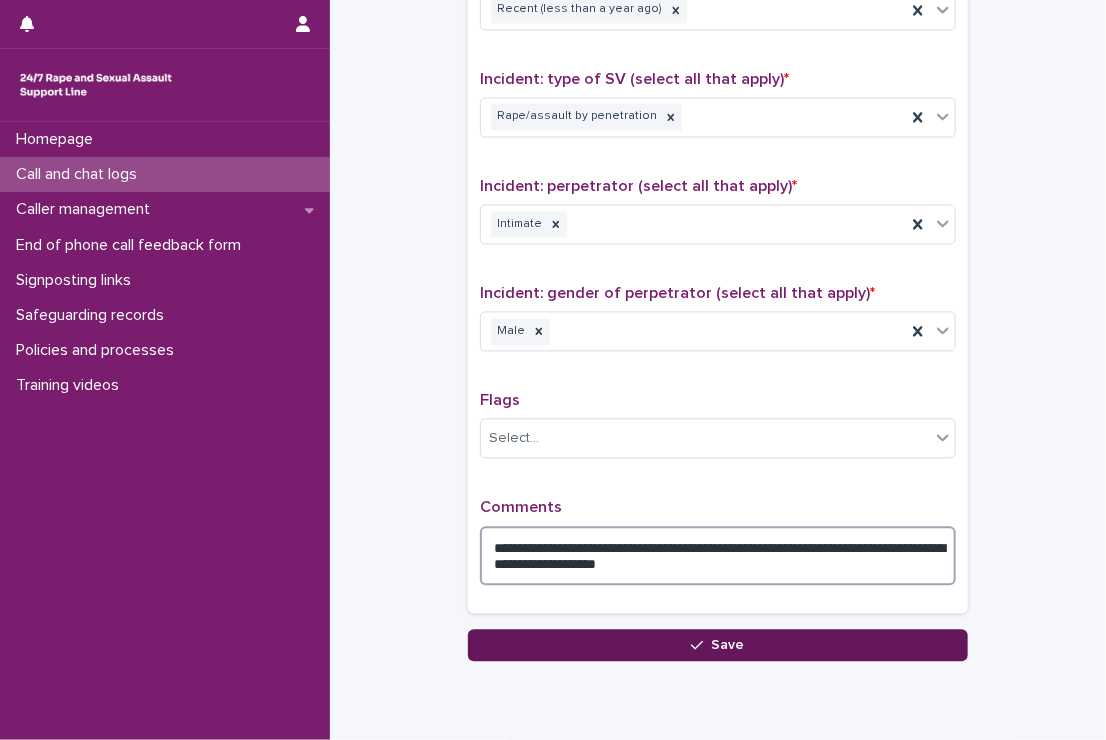 type on "**********" 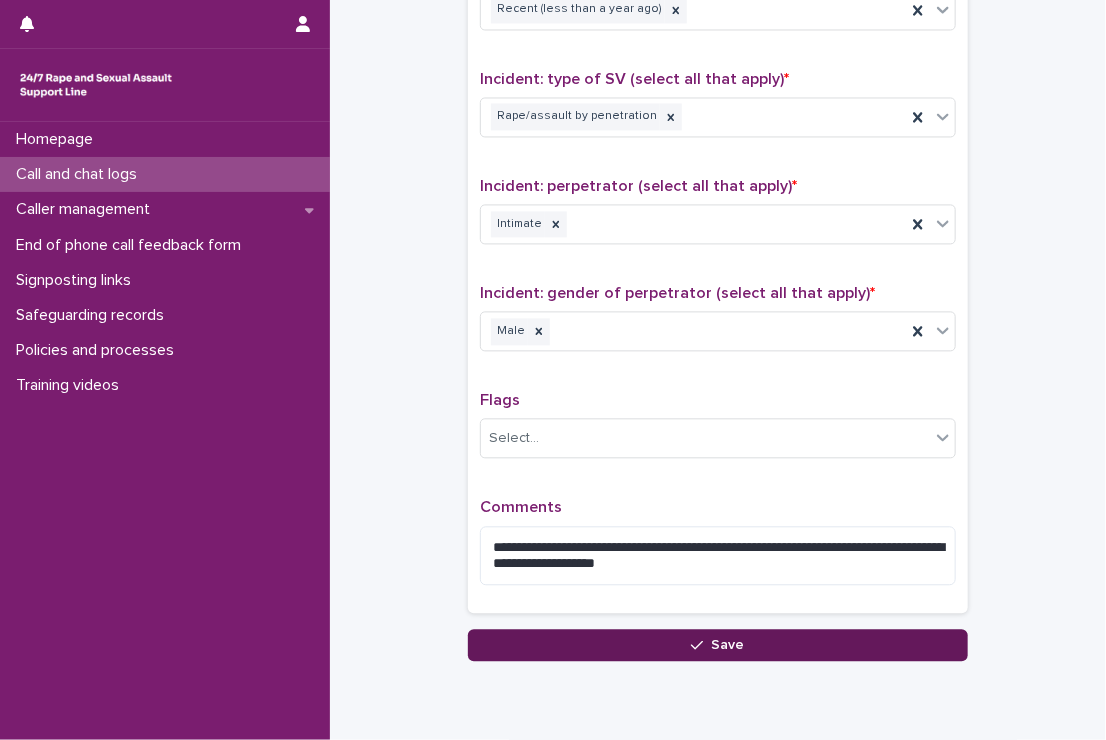 click on "Save" at bounding box center (718, 645) 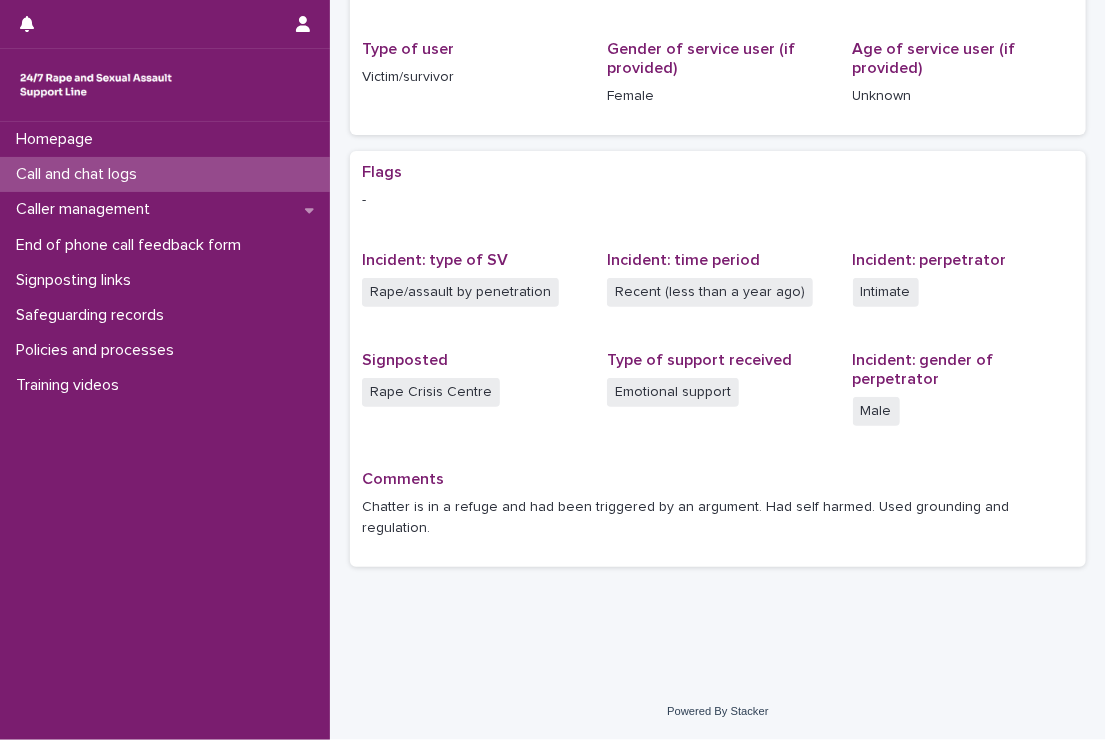 scroll, scrollTop: 0, scrollLeft: 0, axis: both 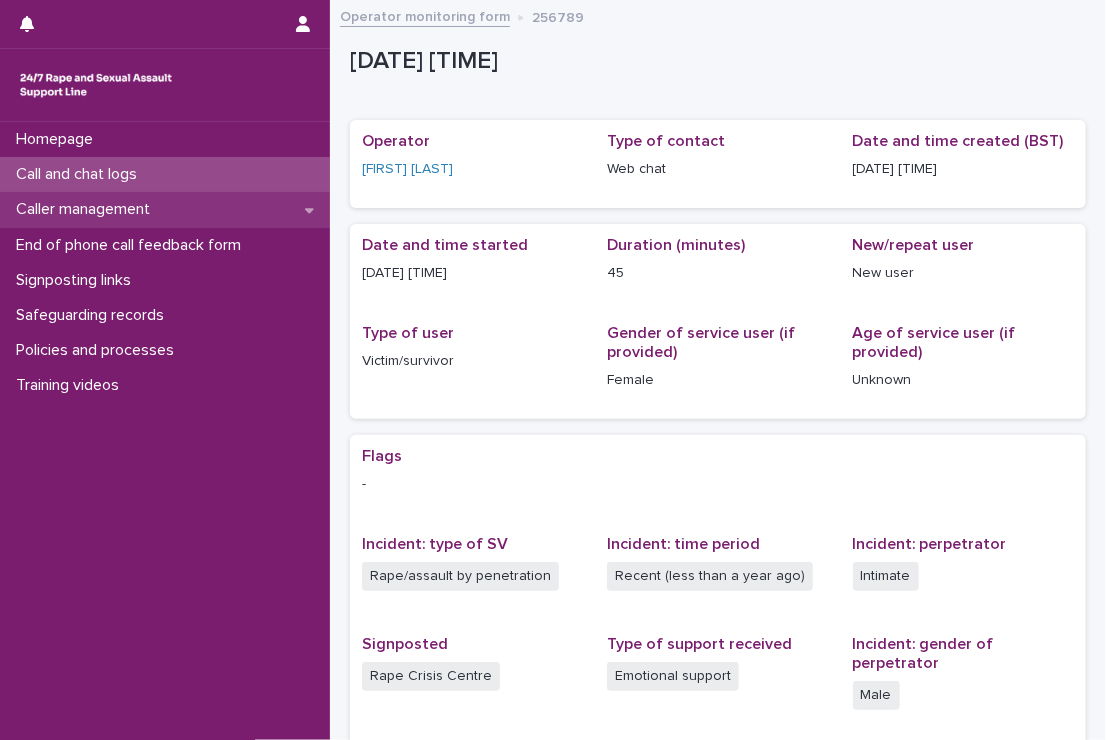 click on "Caller management" at bounding box center [165, 209] 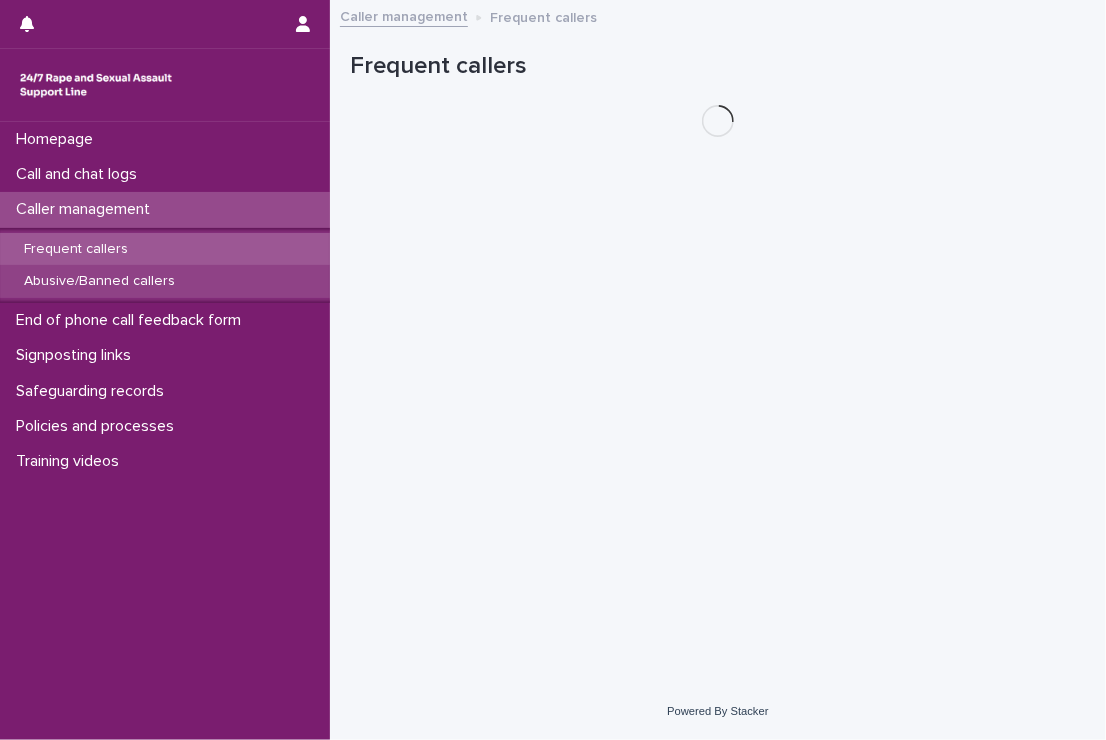 click on "Abusive/Banned callers" at bounding box center [99, 281] 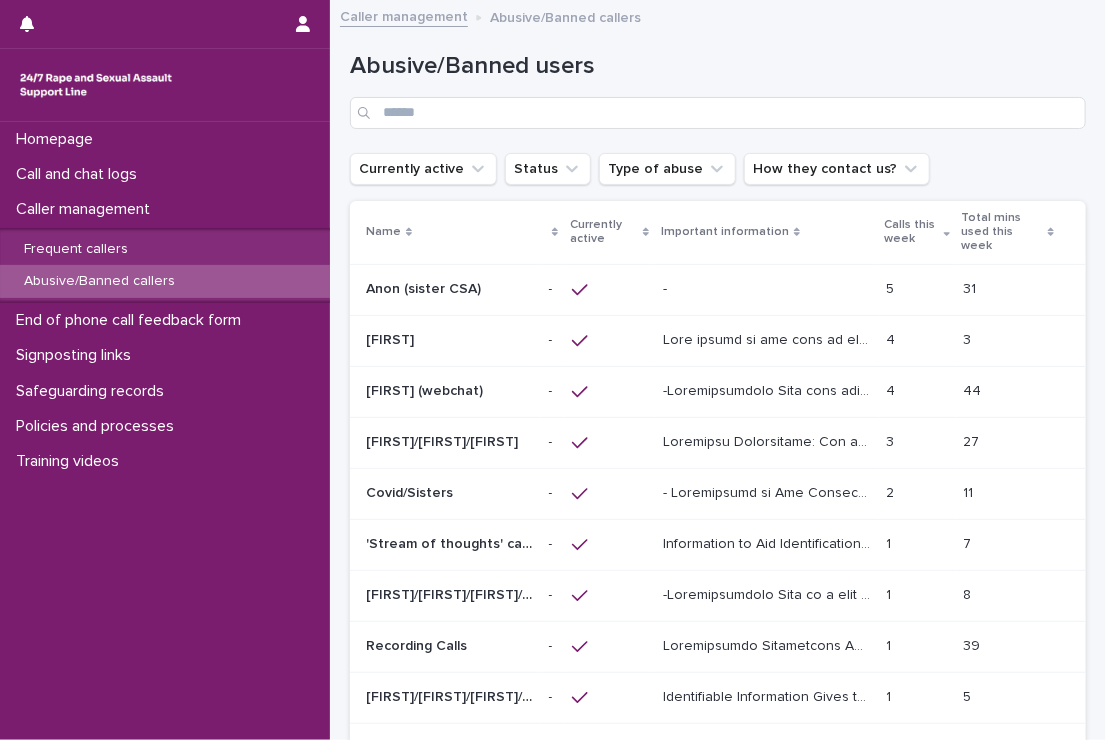 click on "Anon (sister CSA)" at bounding box center [425, 287] 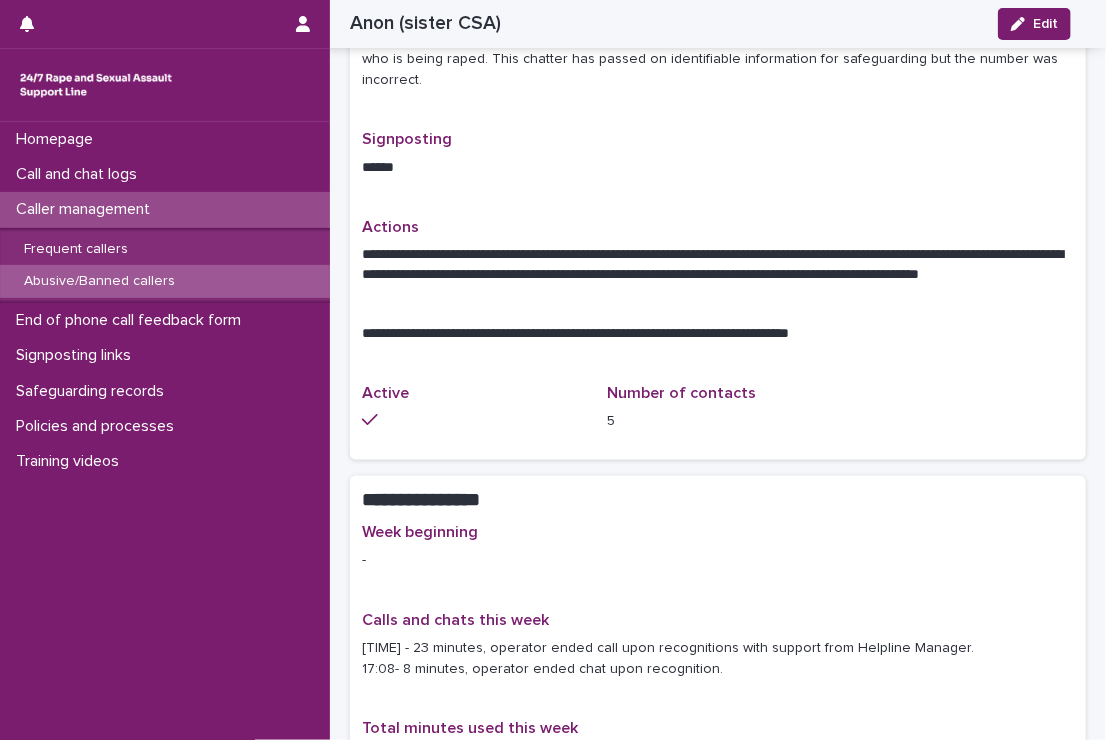 scroll, scrollTop: 696, scrollLeft: 0, axis: vertical 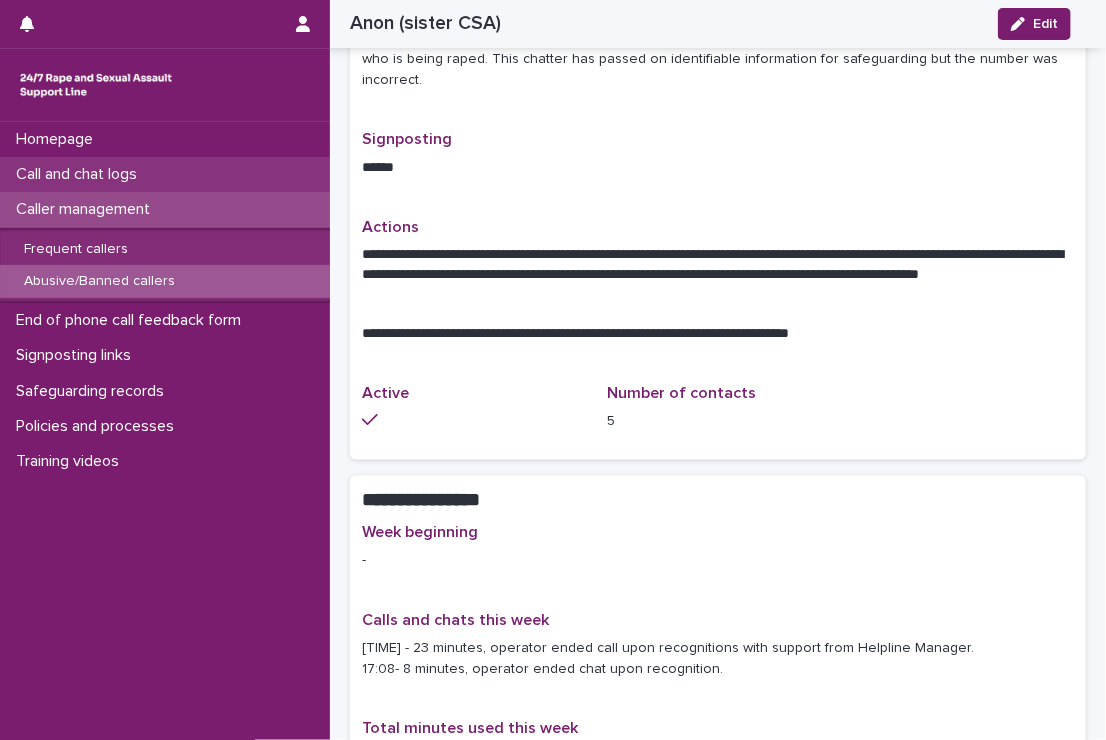 click on "Call and chat logs" at bounding box center [80, 174] 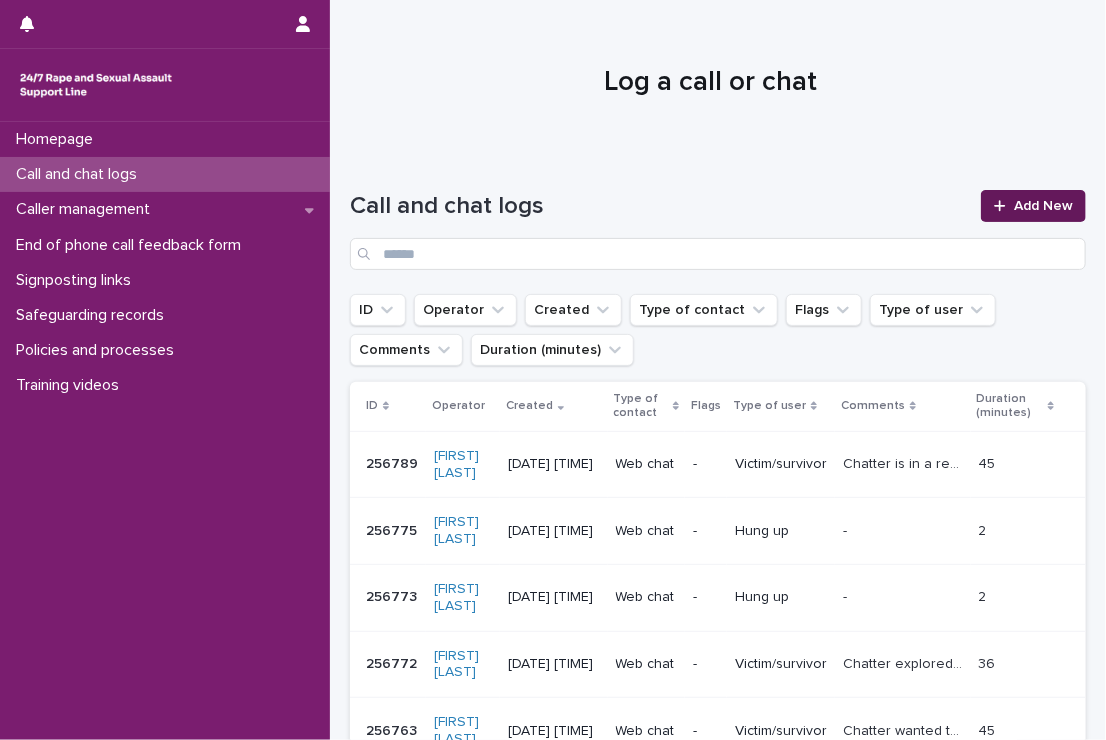click on "Add New" at bounding box center [1033, 206] 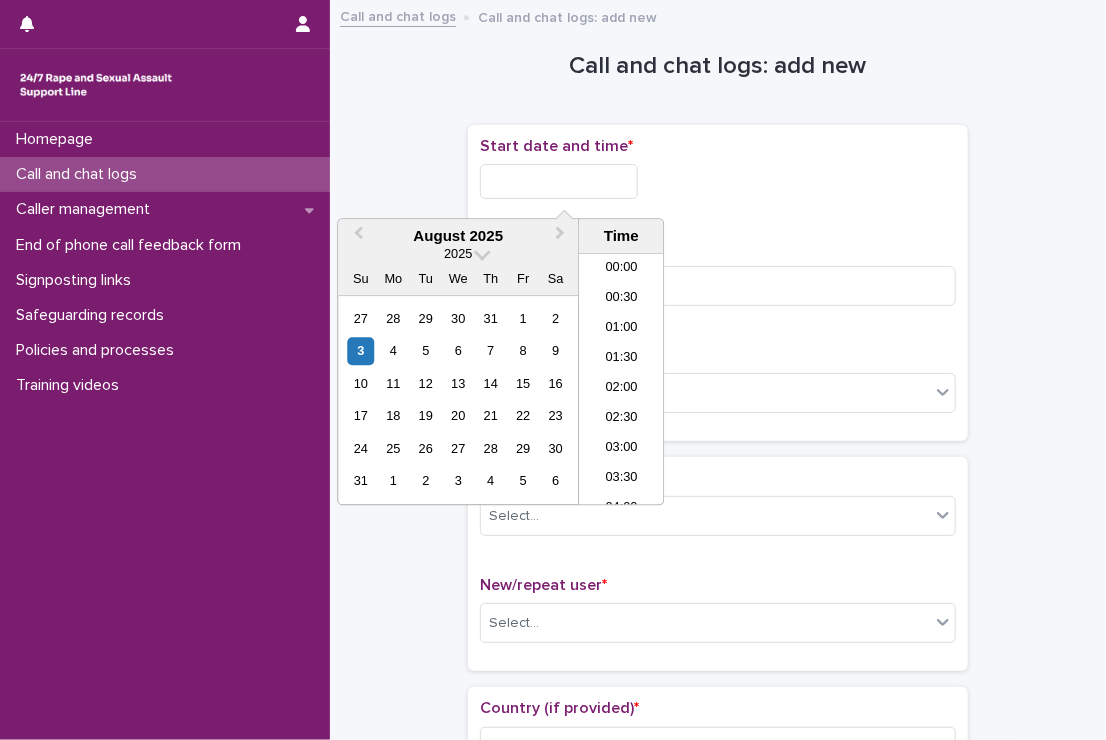 scroll, scrollTop: 1189, scrollLeft: 0, axis: vertical 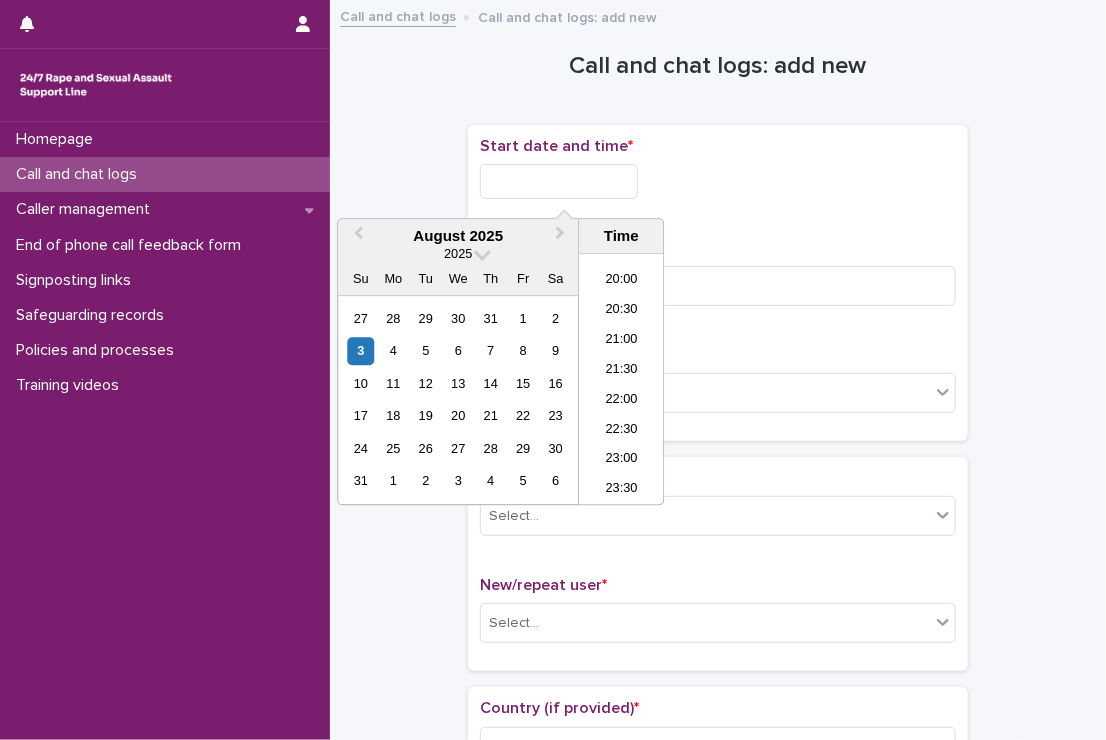 click at bounding box center (559, 181) 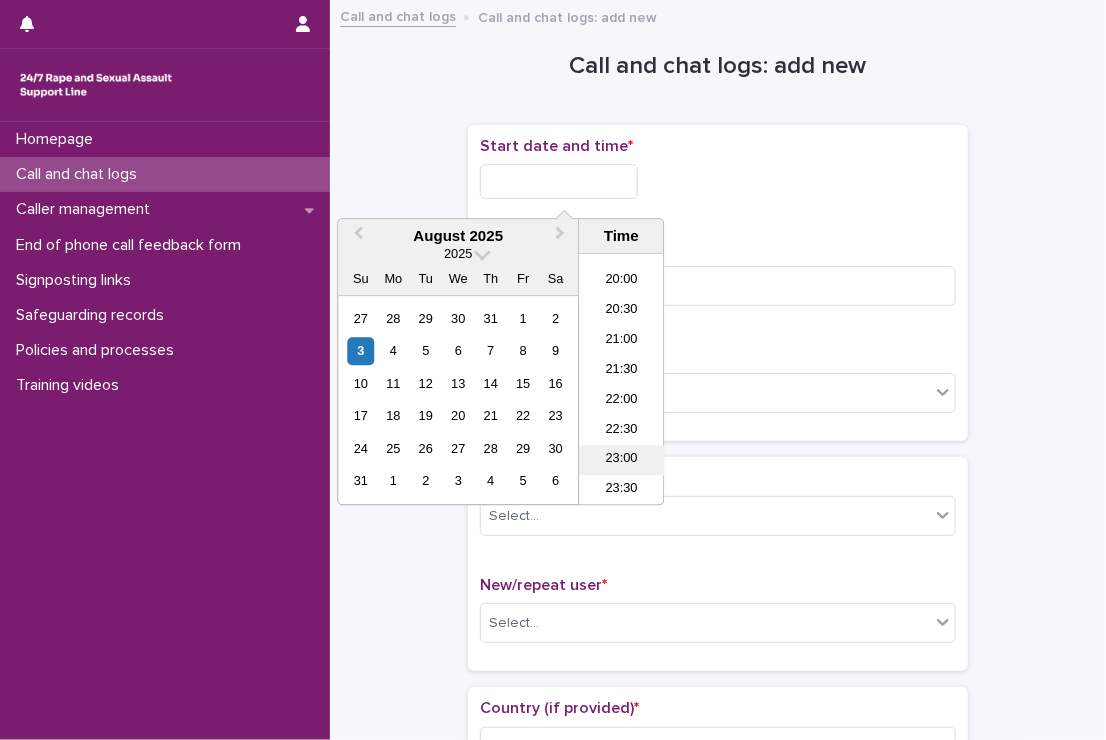 click on "23:00" at bounding box center (621, 461) 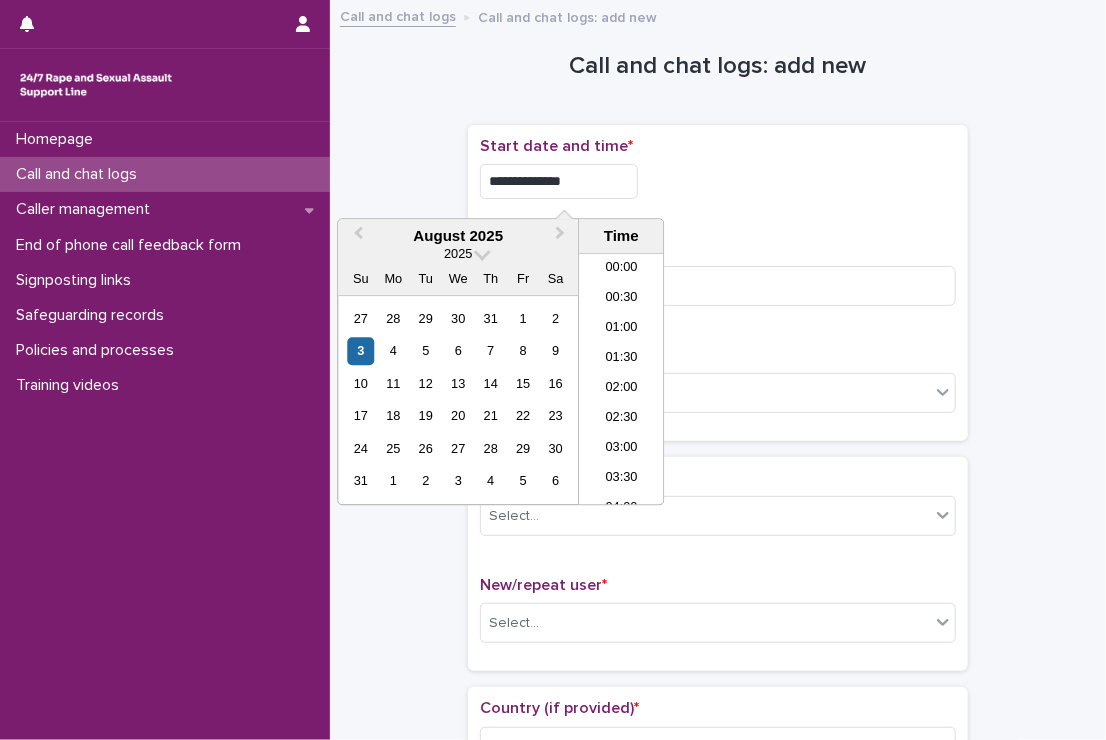 scroll, scrollTop: 1189, scrollLeft: 0, axis: vertical 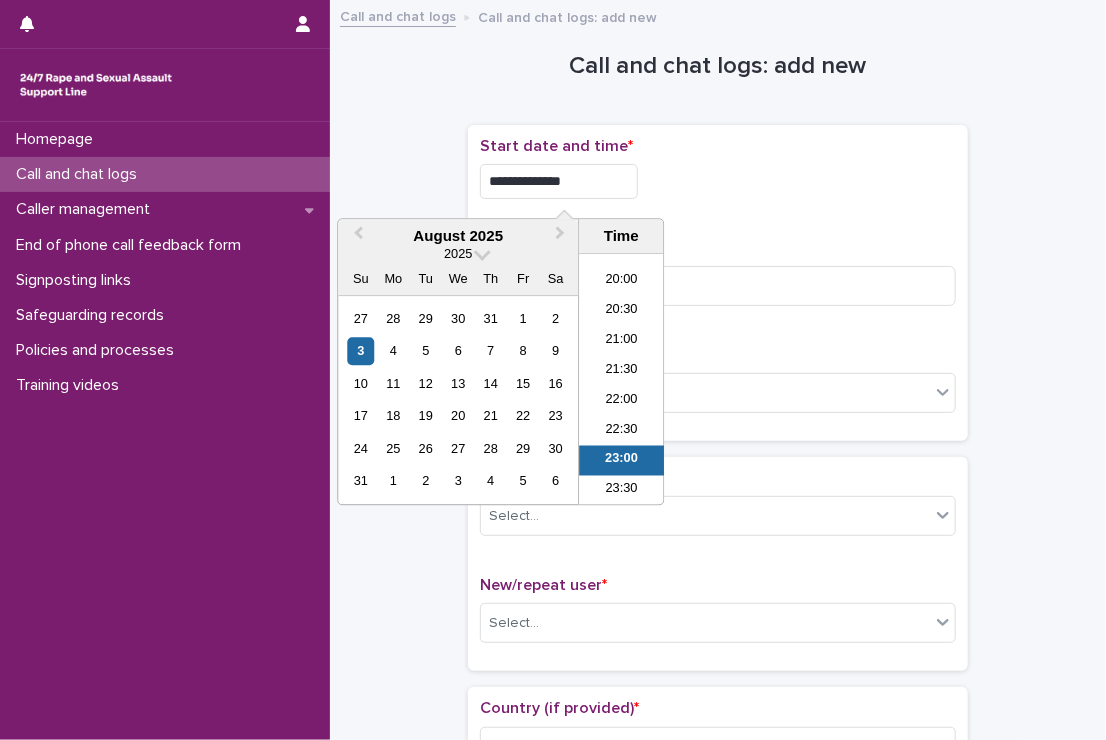 click on "**********" at bounding box center [559, 181] 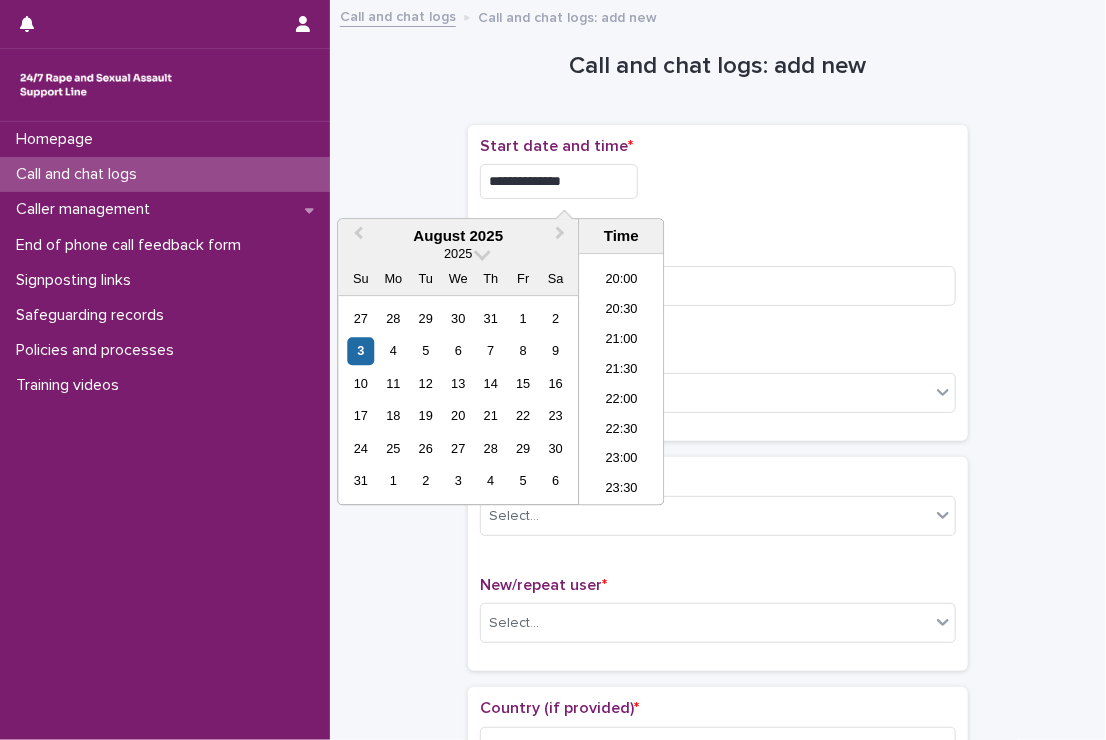 click on "**********" at bounding box center [559, 181] 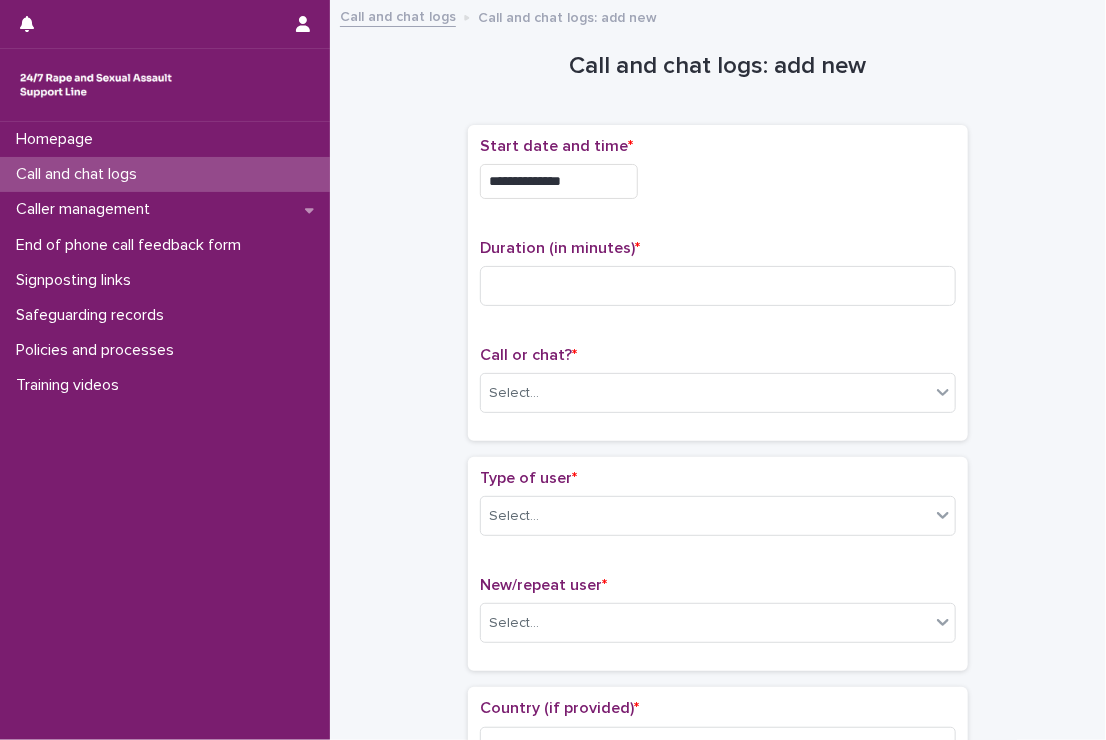 click on "**********" at bounding box center (718, 181) 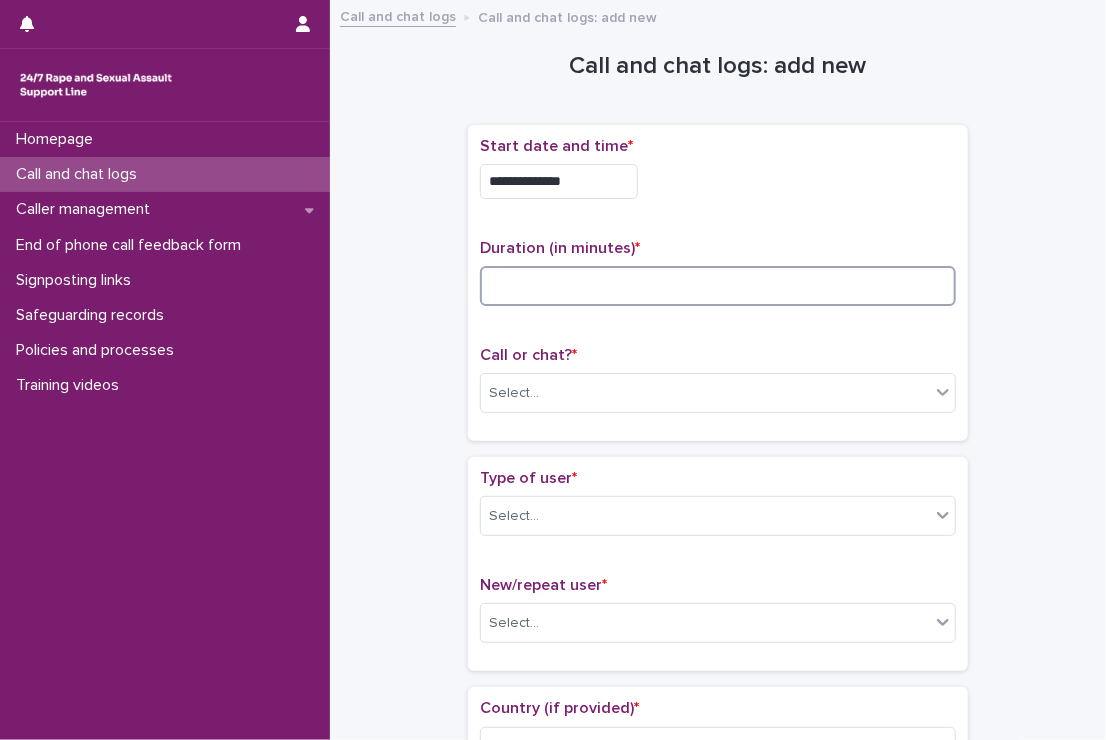 click at bounding box center [718, 286] 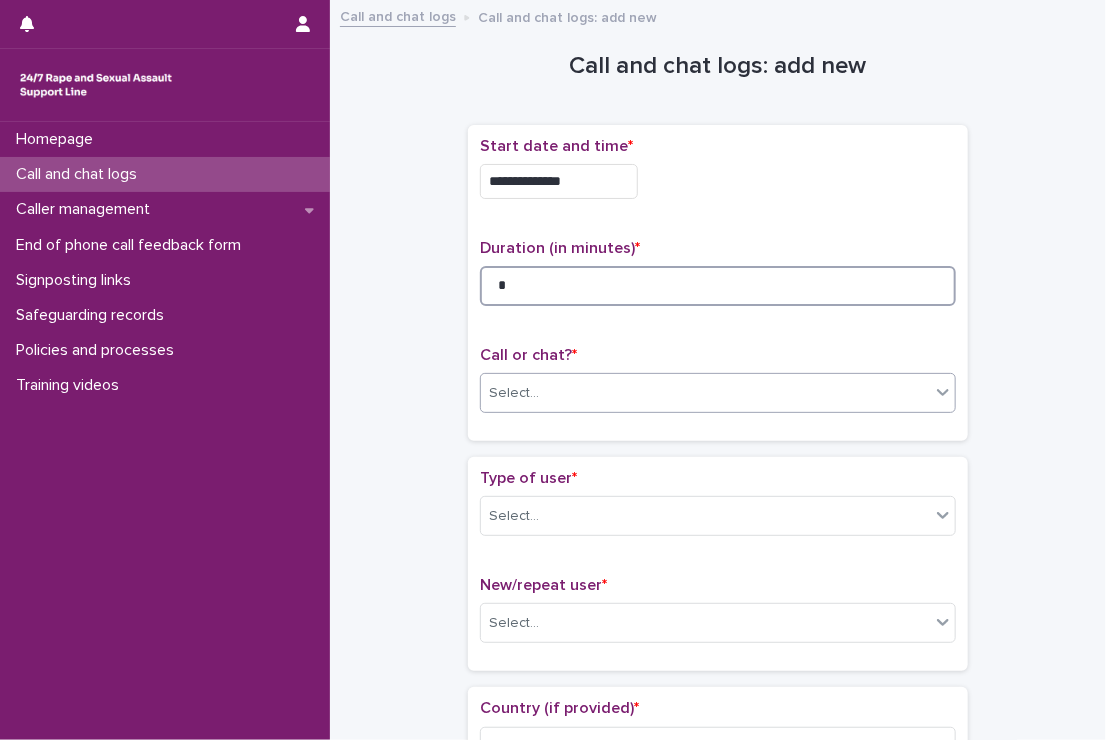 type on "*" 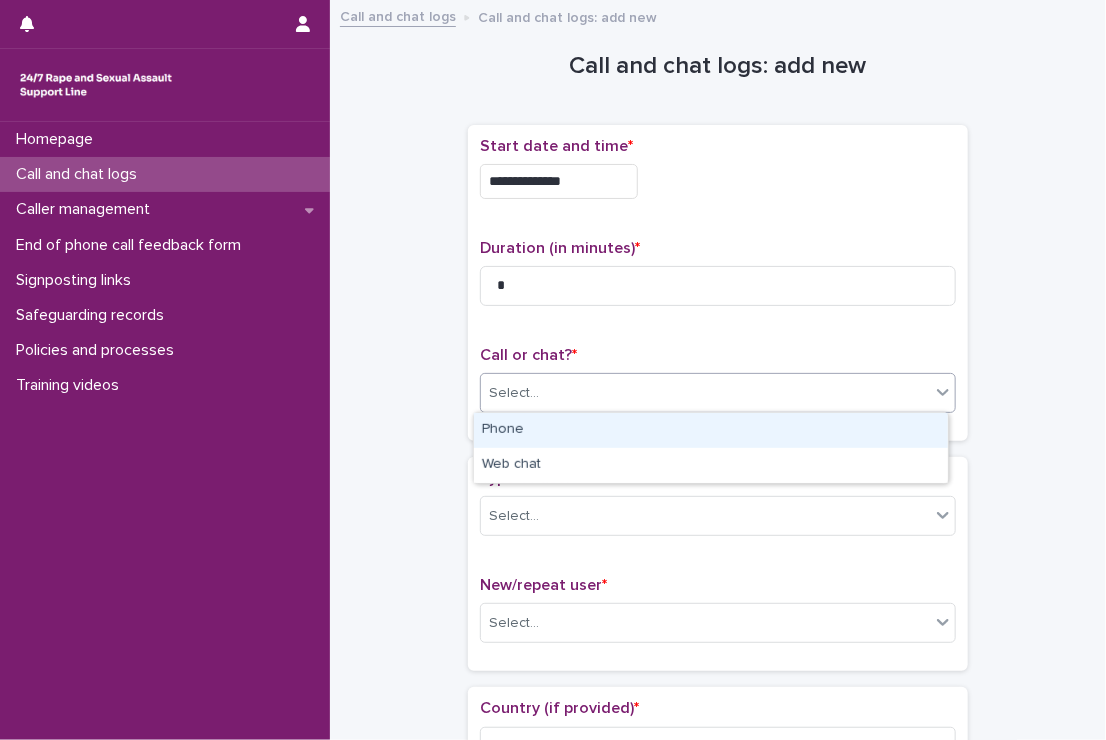 click on "Select..." at bounding box center (705, 393) 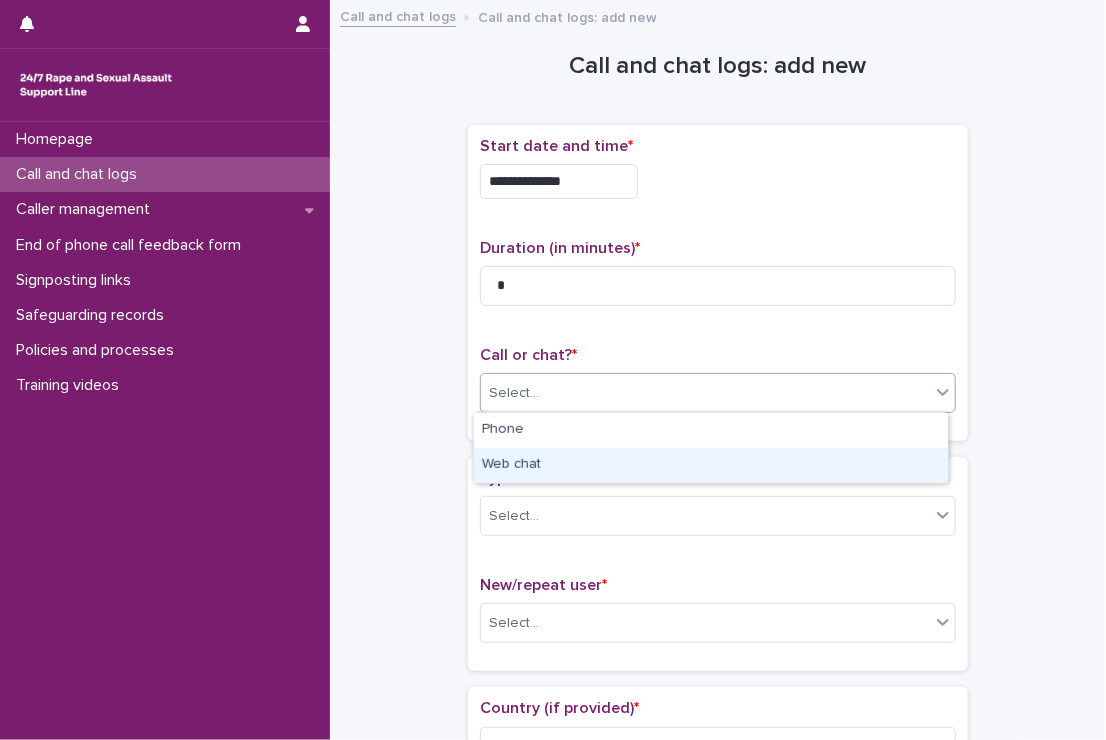 drag, startPoint x: 585, startPoint y: 447, endPoint x: 579, endPoint y: 469, distance: 22.803509 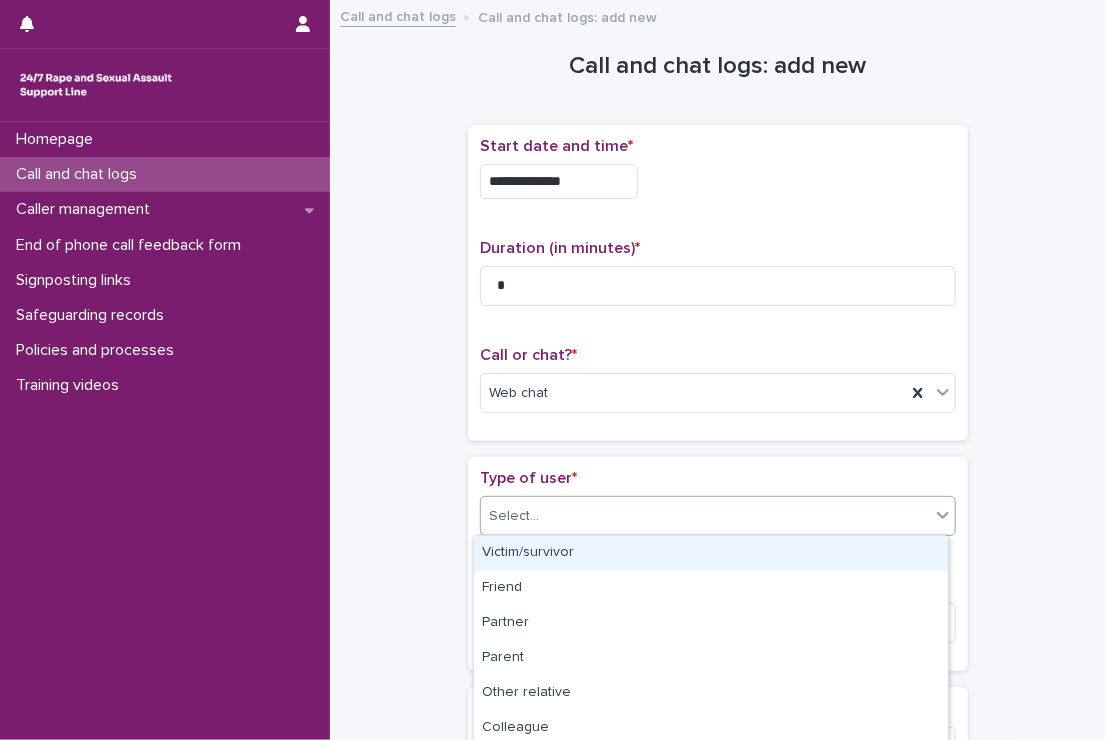 click on "Select..." at bounding box center (718, 516) 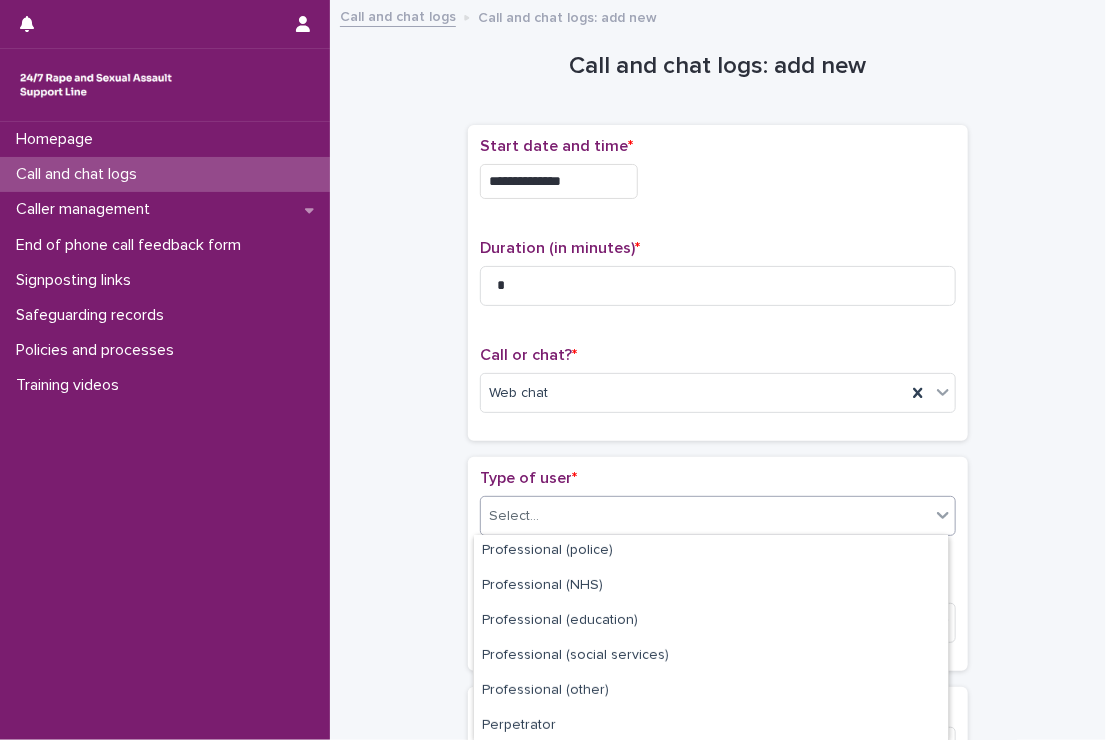 scroll, scrollTop: 252, scrollLeft: 0, axis: vertical 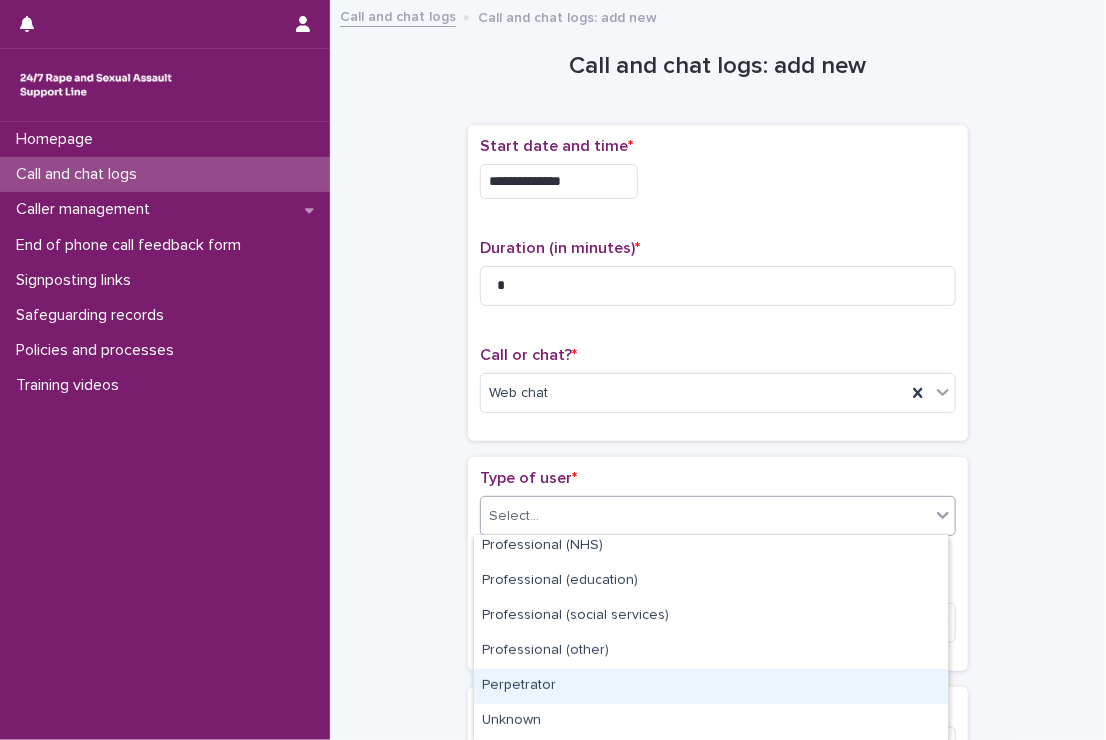 click on "Perpetrator" at bounding box center (711, 686) 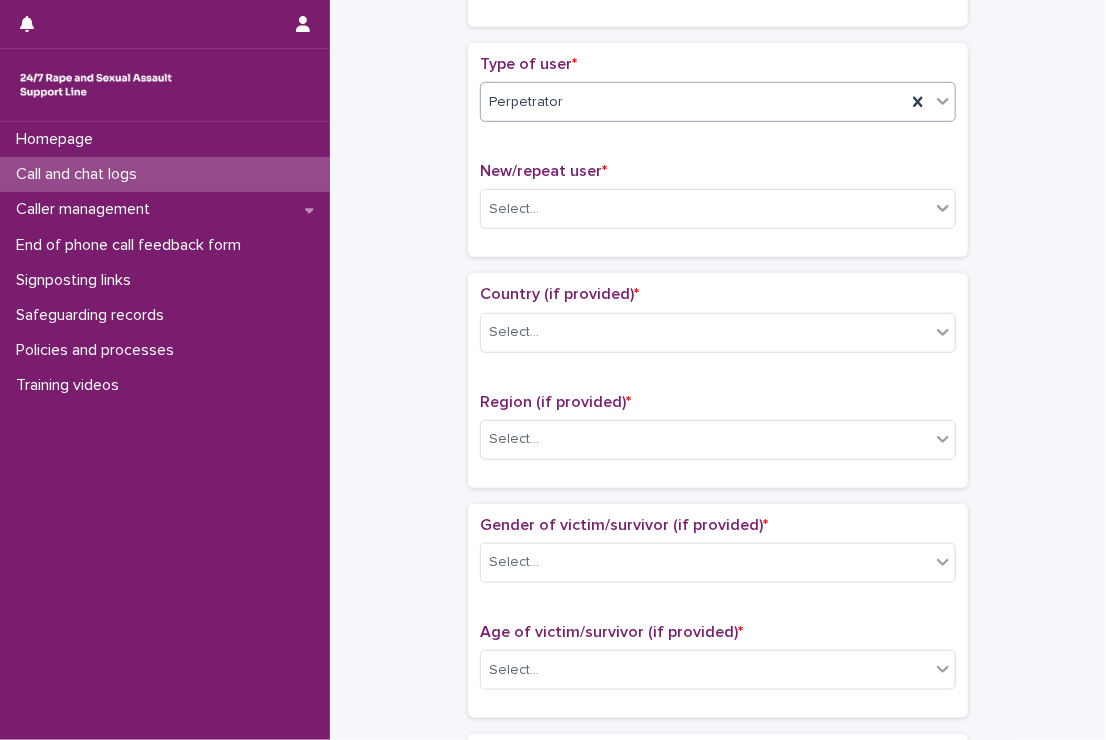 scroll, scrollTop: 415, scrollLeft: 0, axis: vertical 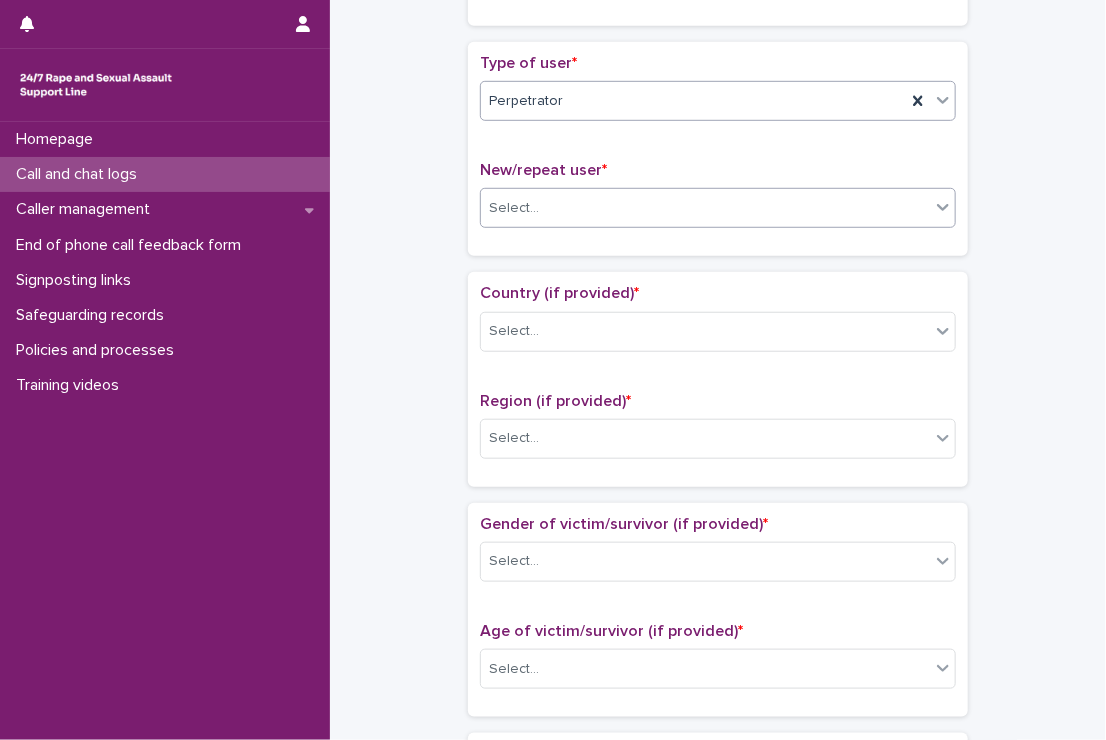 click on "Select..." at bounding box center [705, 208] 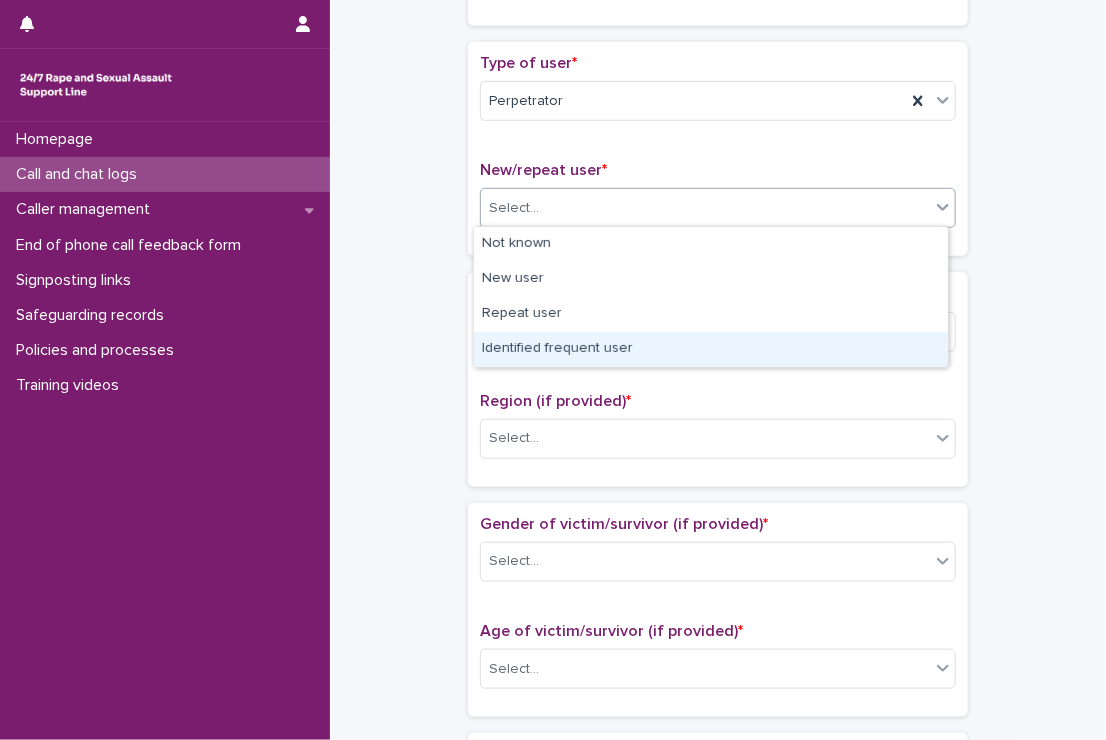 click on "Identified frequent user" at bounding box center (711, 349) 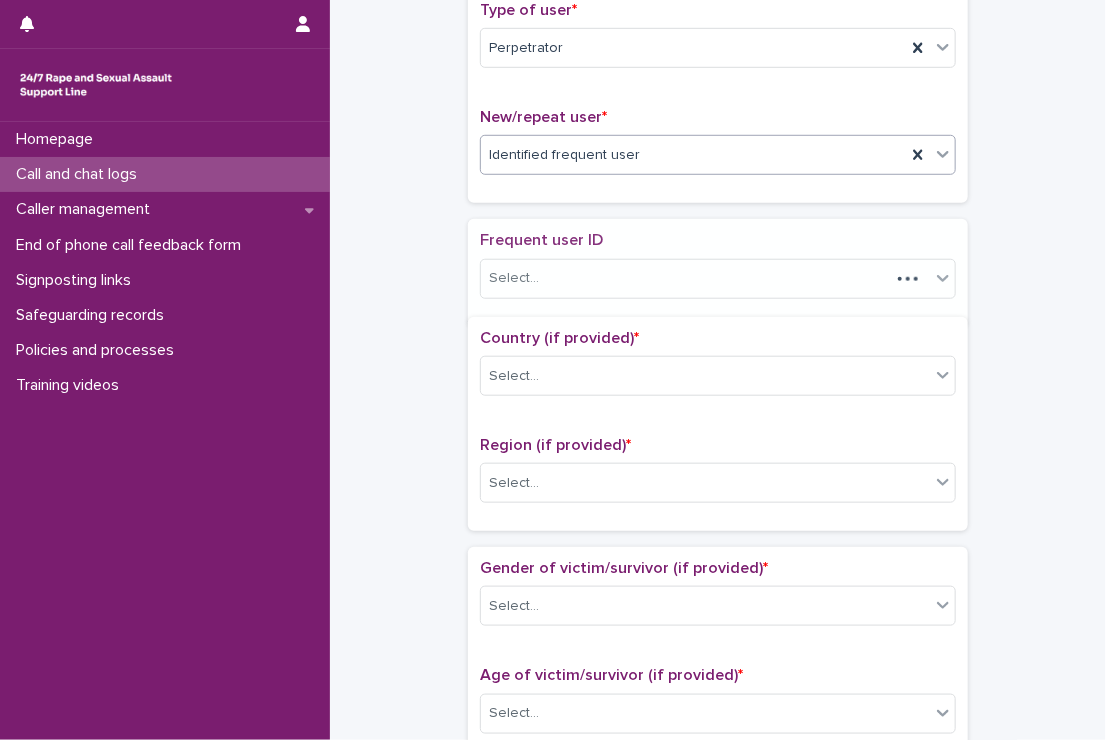 scroll, scrollTop: 476, scrollLeft: 0, axis: vertical 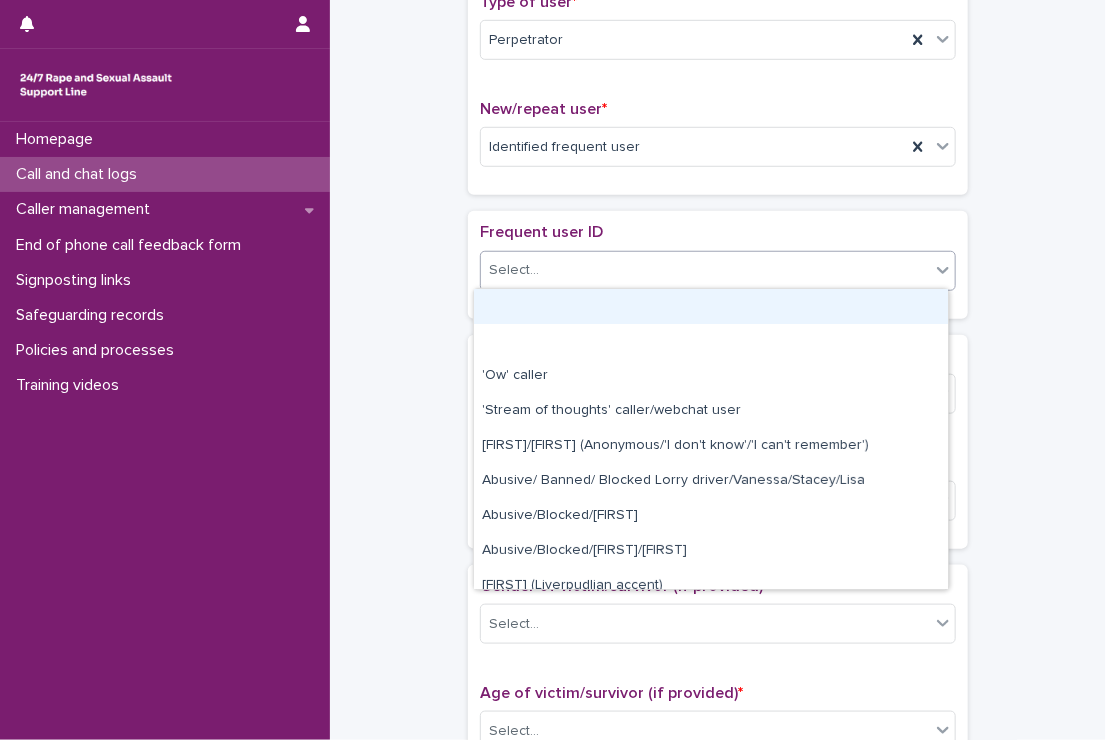 click on "Select..." at bounding box center [705, 270] 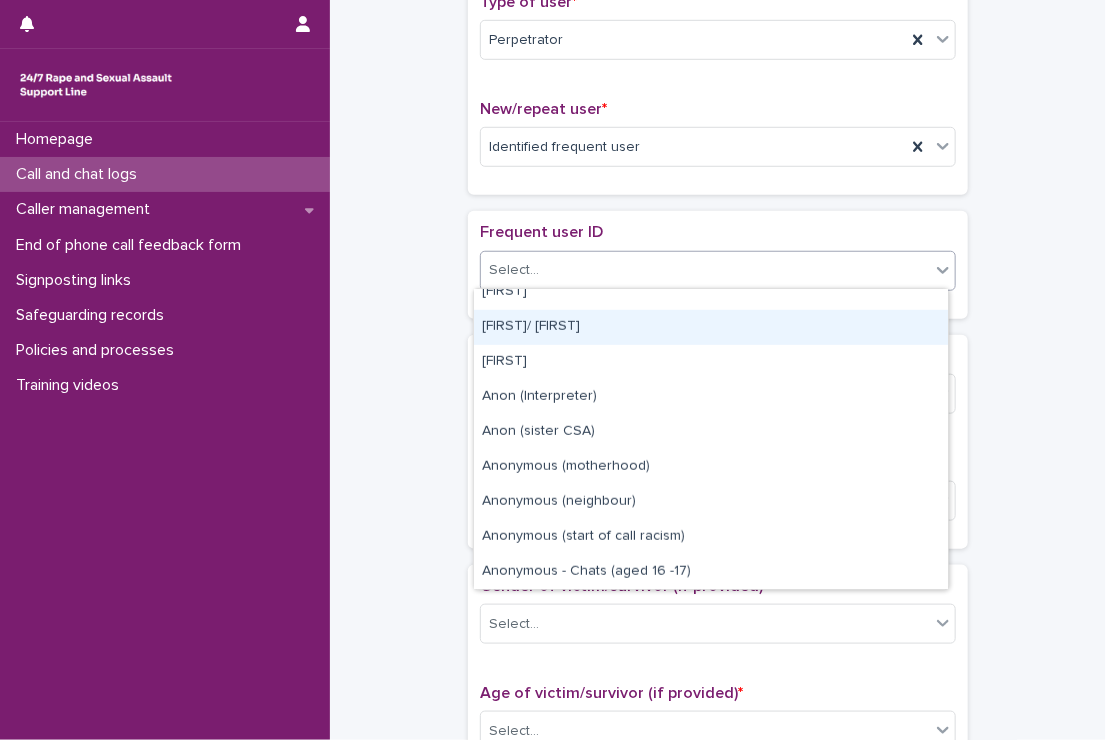 scroll, scrollTop: 563, scrollLeft: 0, axis: vertical 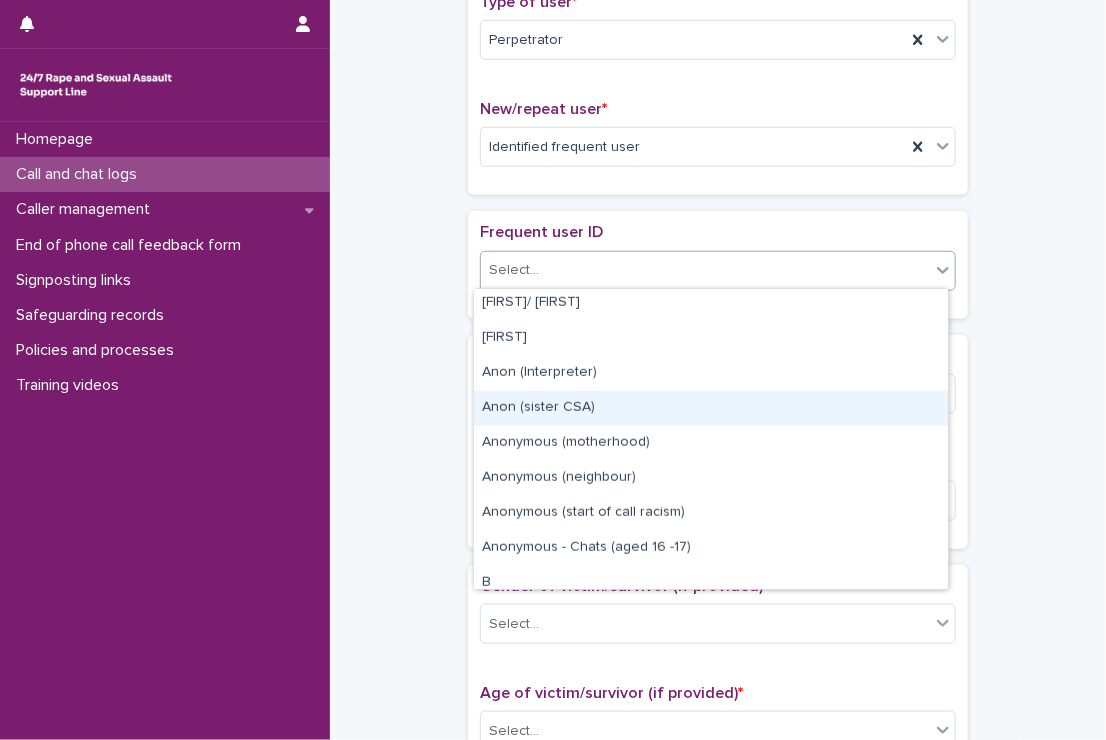 click on "Anon (sister CSA)" at bounding box center [711, 408] 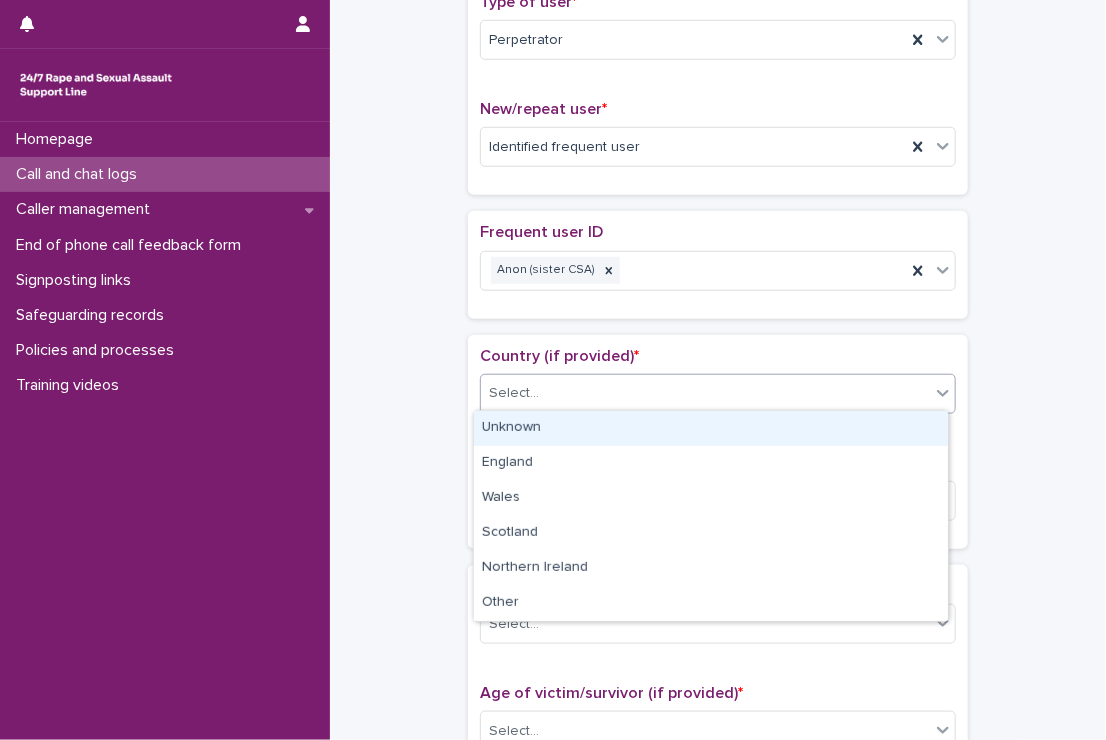 click on "Select..." at bounding box center [705, 393] 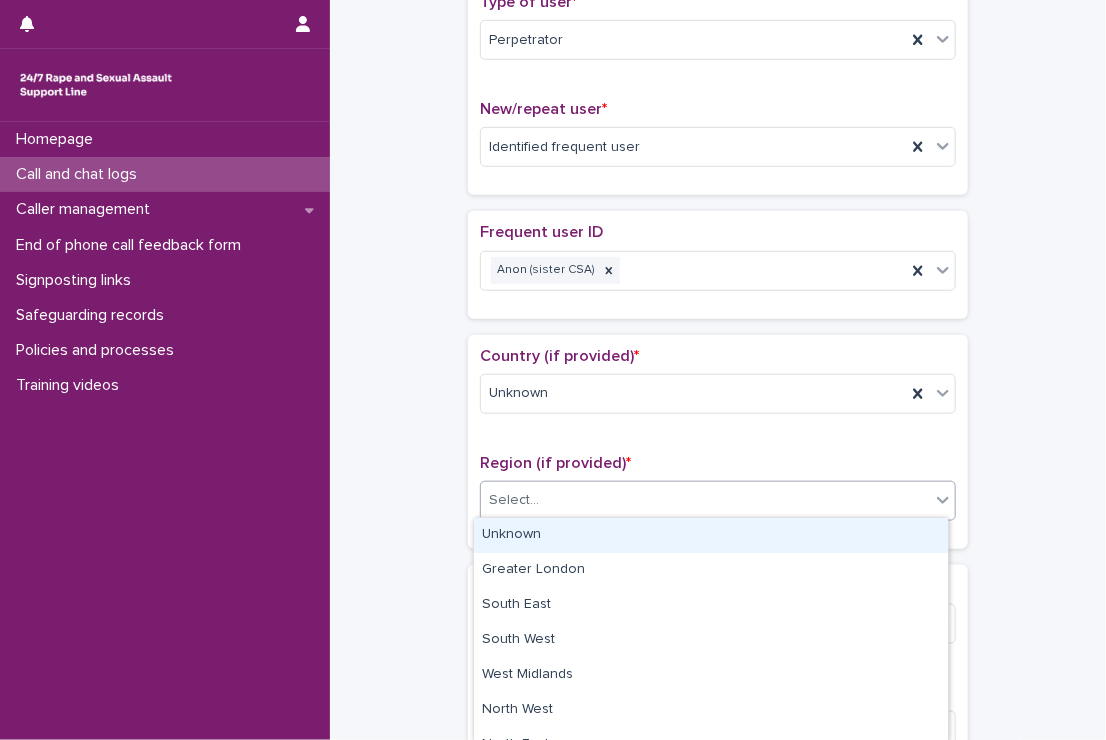 click on "Select..." at bounding box center [705, 500] 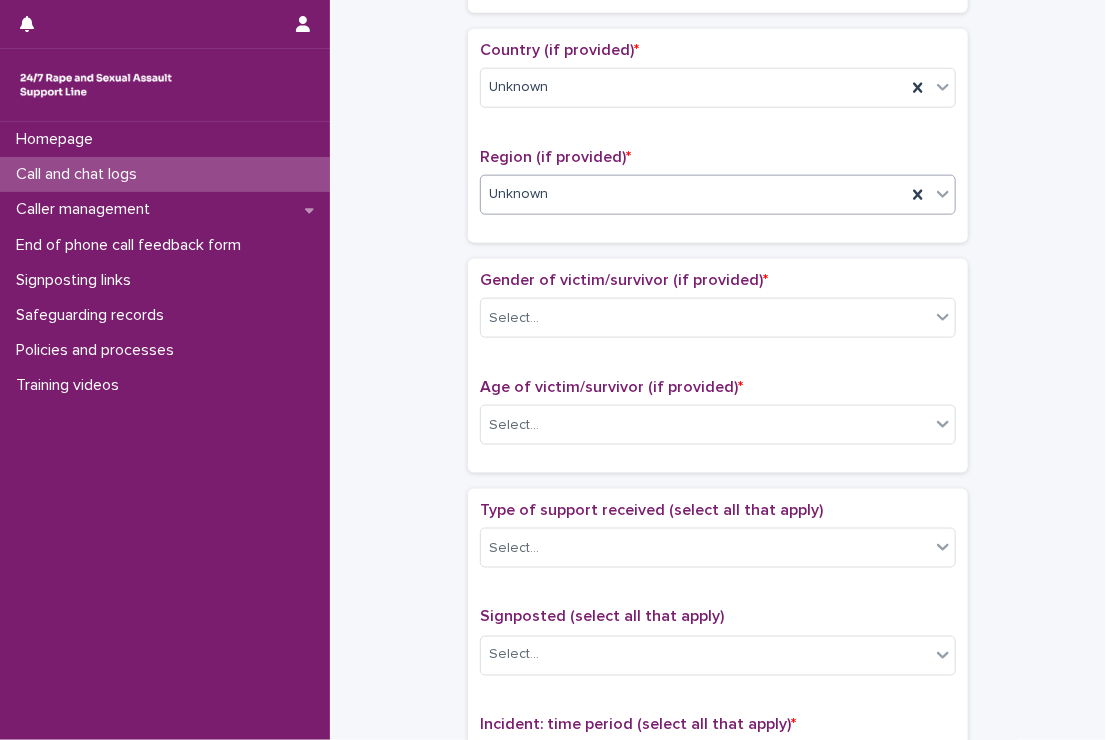 scroll, scrollTop: 784, scrollLeft: 0, axis: vertical 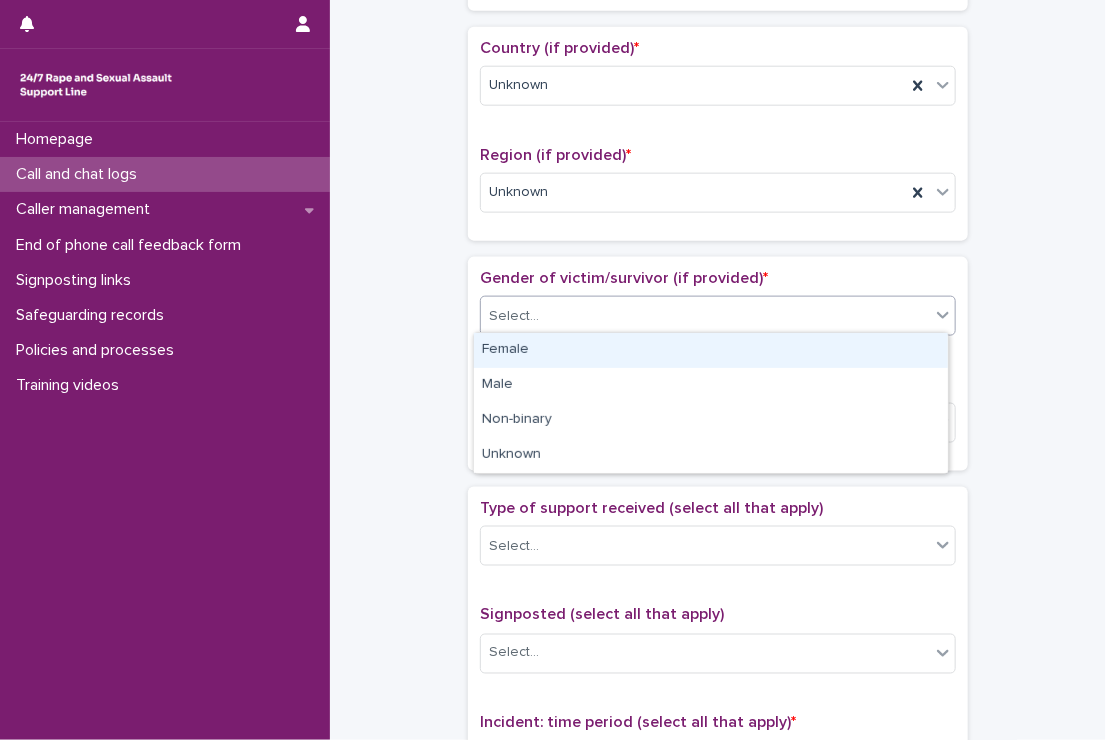 click on "Select..." at bounding box center (705, 316) 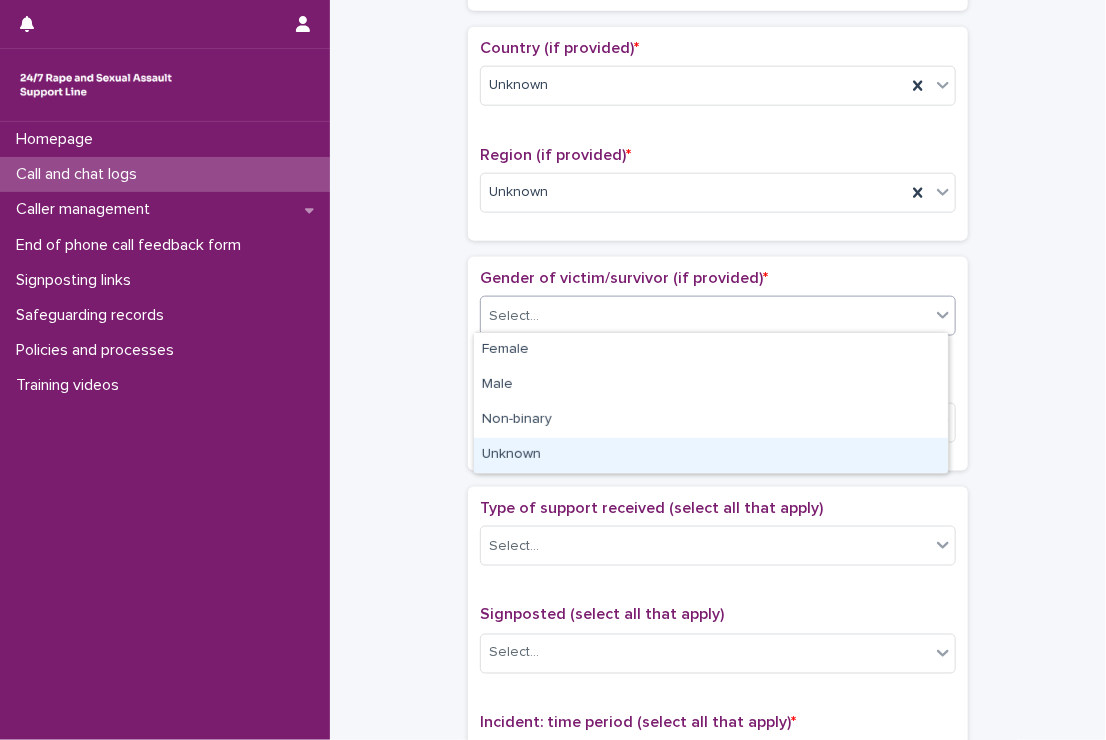 click on "Unknown" at bounding box center [711, 455] 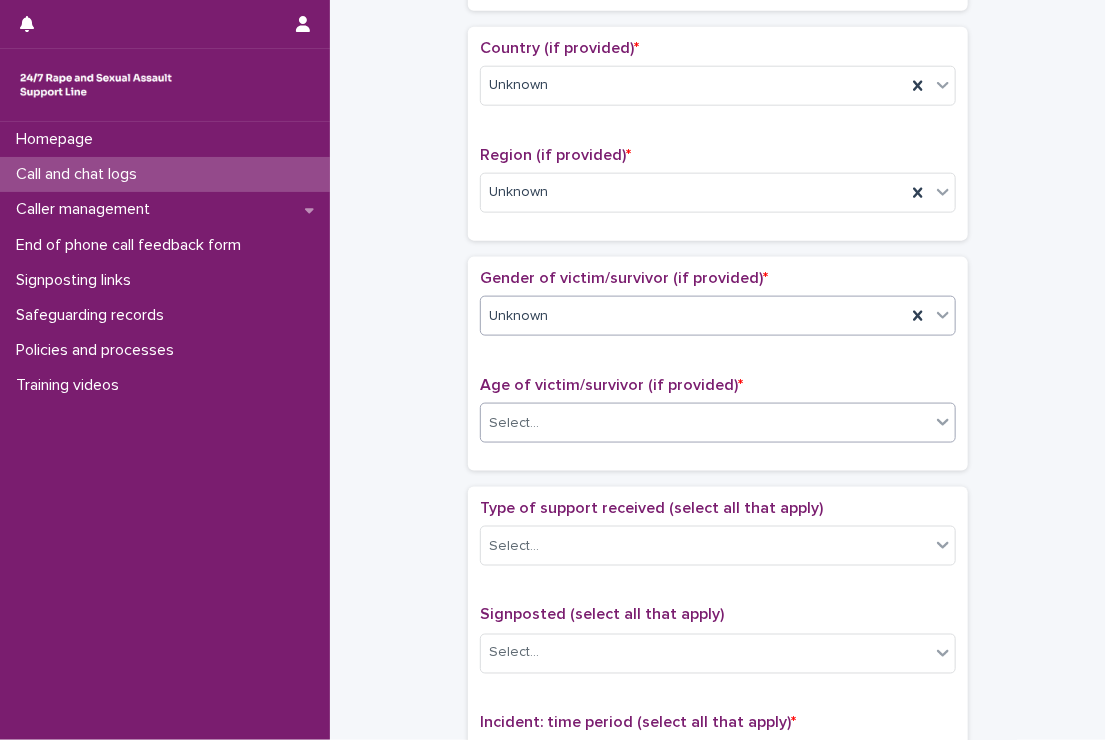 click on "Select..." at bounding box center (705, 423) 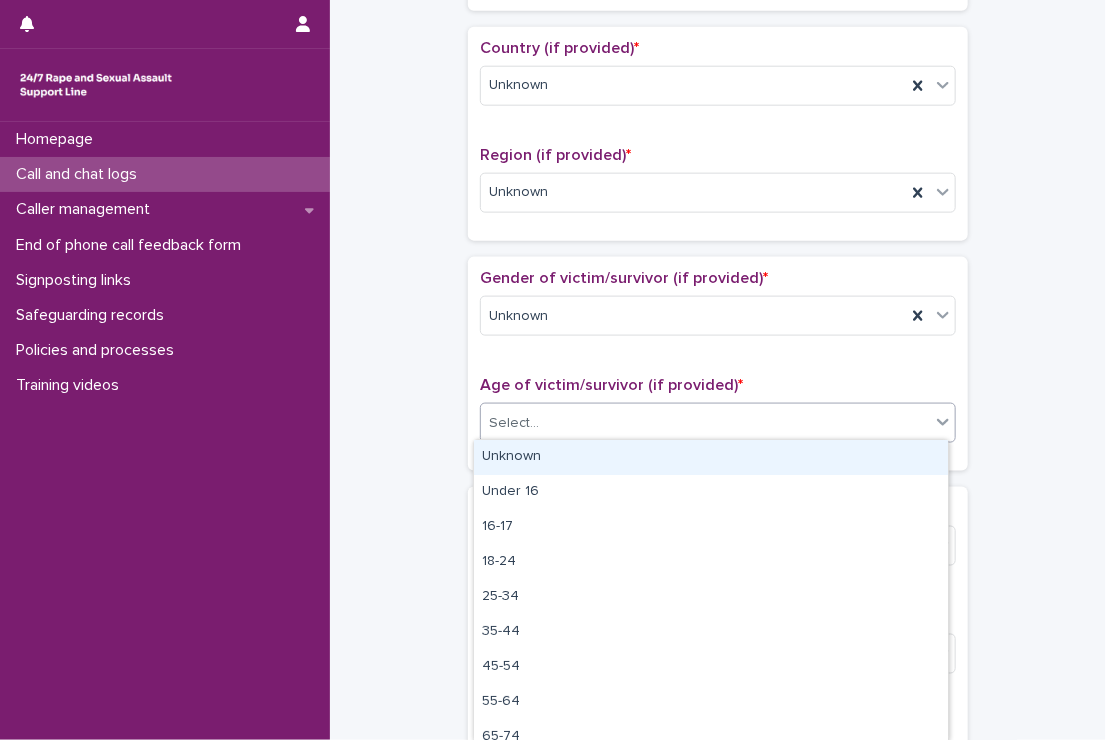 click on "Unknown" at bounding box center [711, 457] 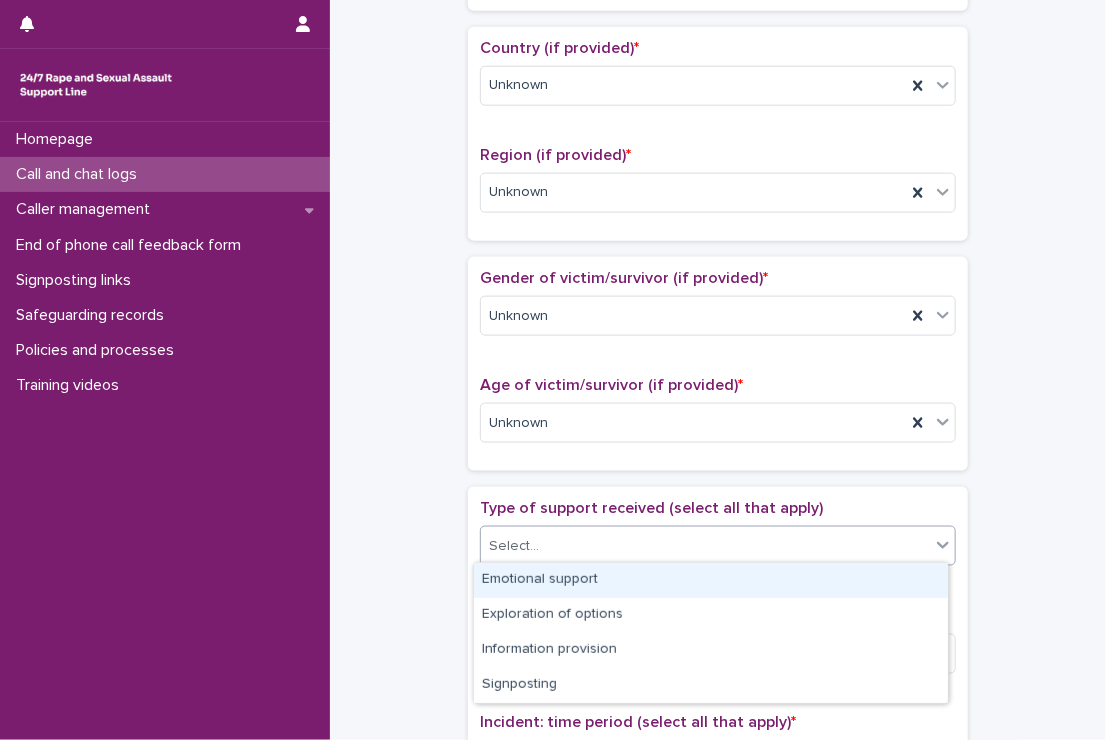 click on "Select..." at bounding box center (705, 546) 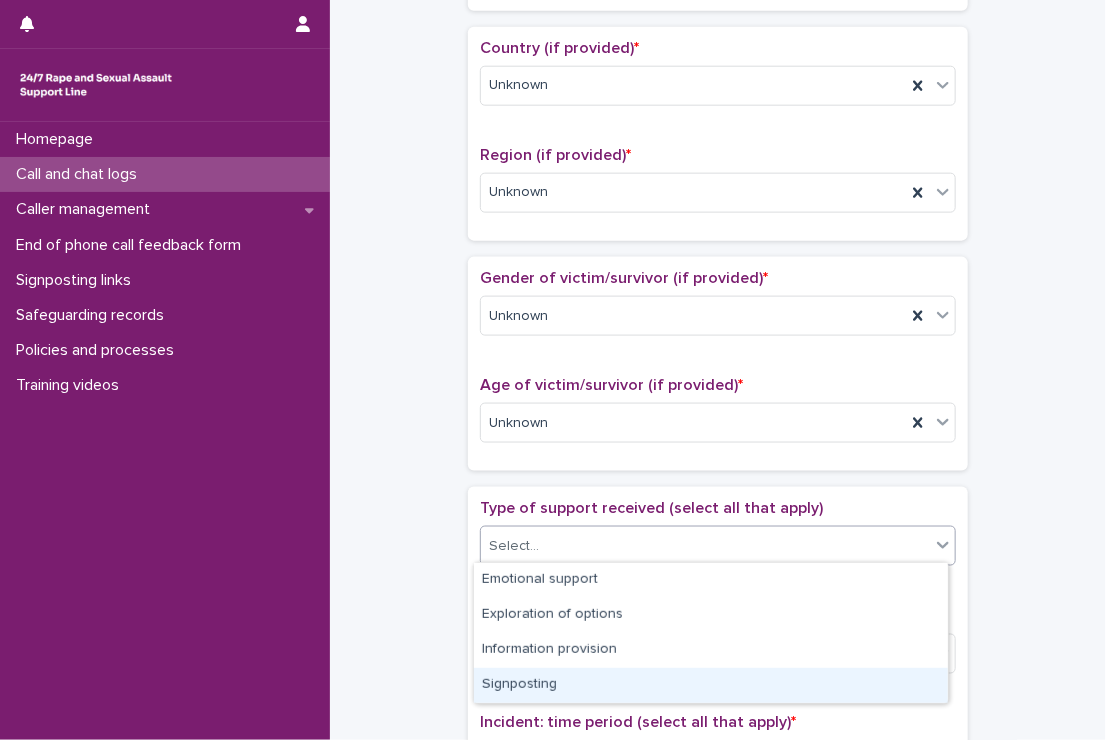 click on "Signposting" at bounding box center (711, 685) 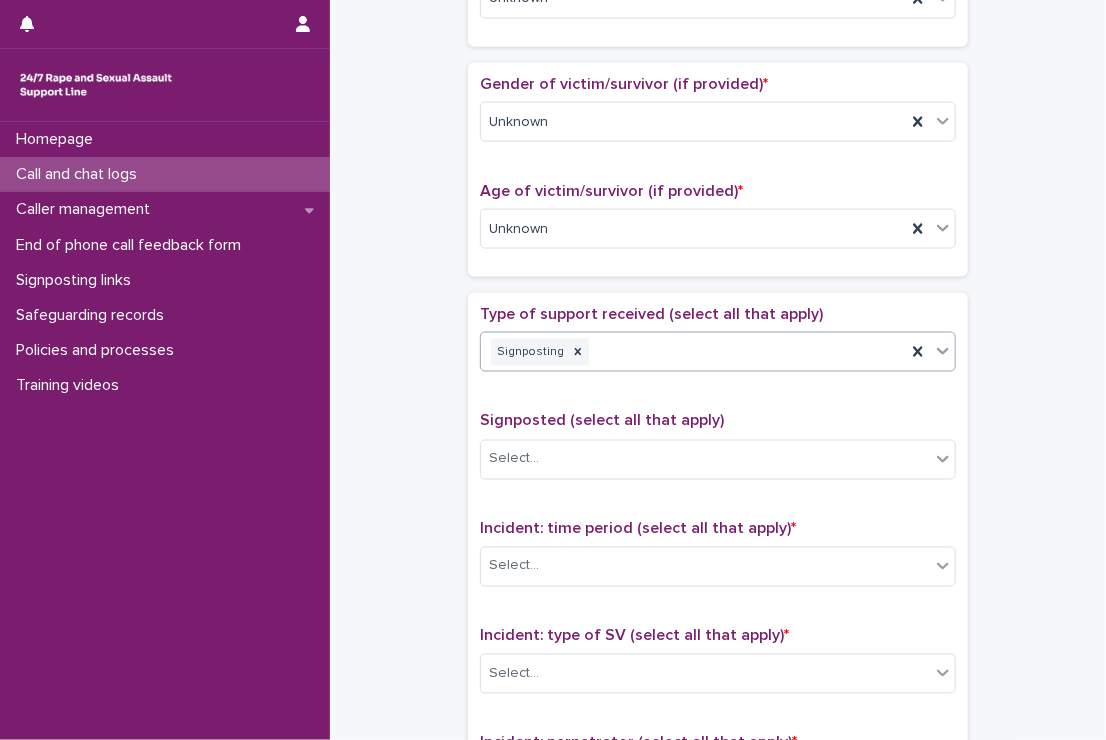 scroll, scrollTop: 1080, scrollLeft: 0, axis: vertical 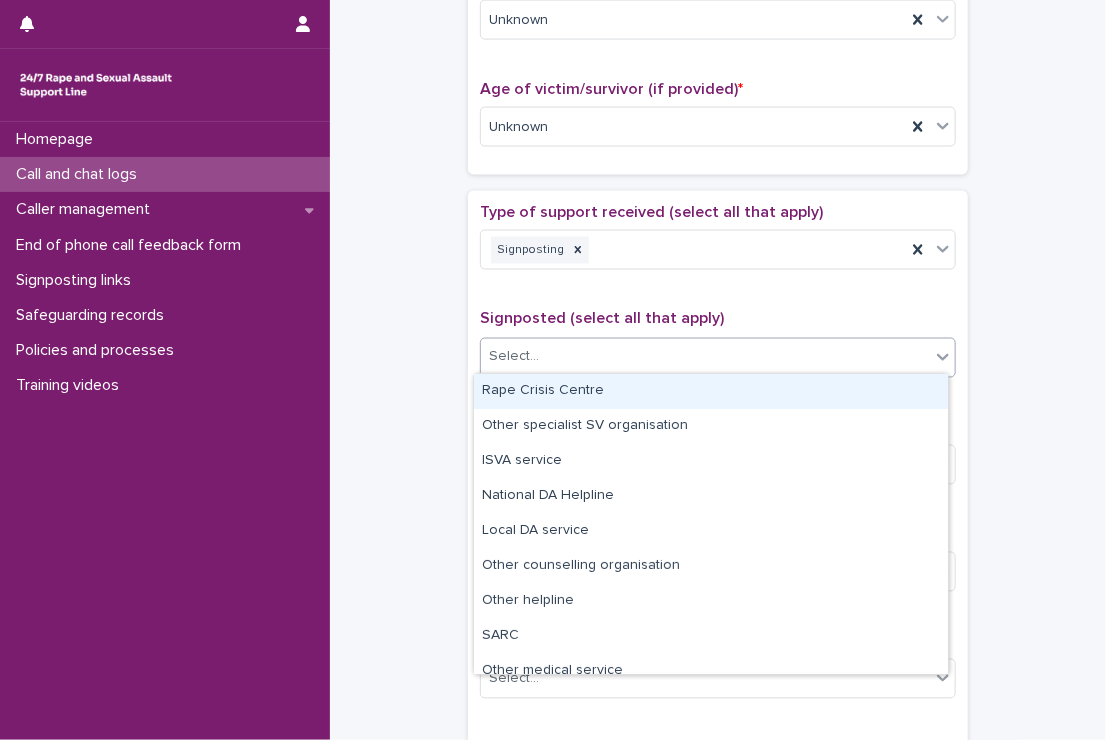 click on "Select..." at bounding box center [705, 357] 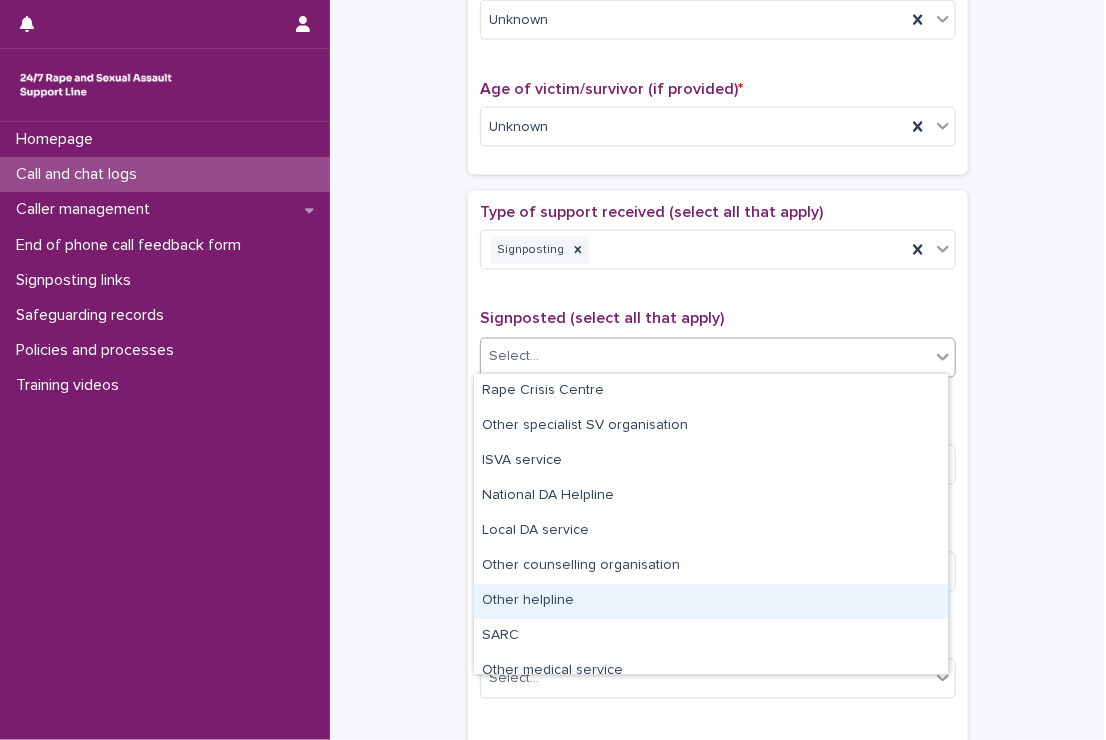 scroll, scrollTop: 120, scrollLeft: 0, axis: vertical 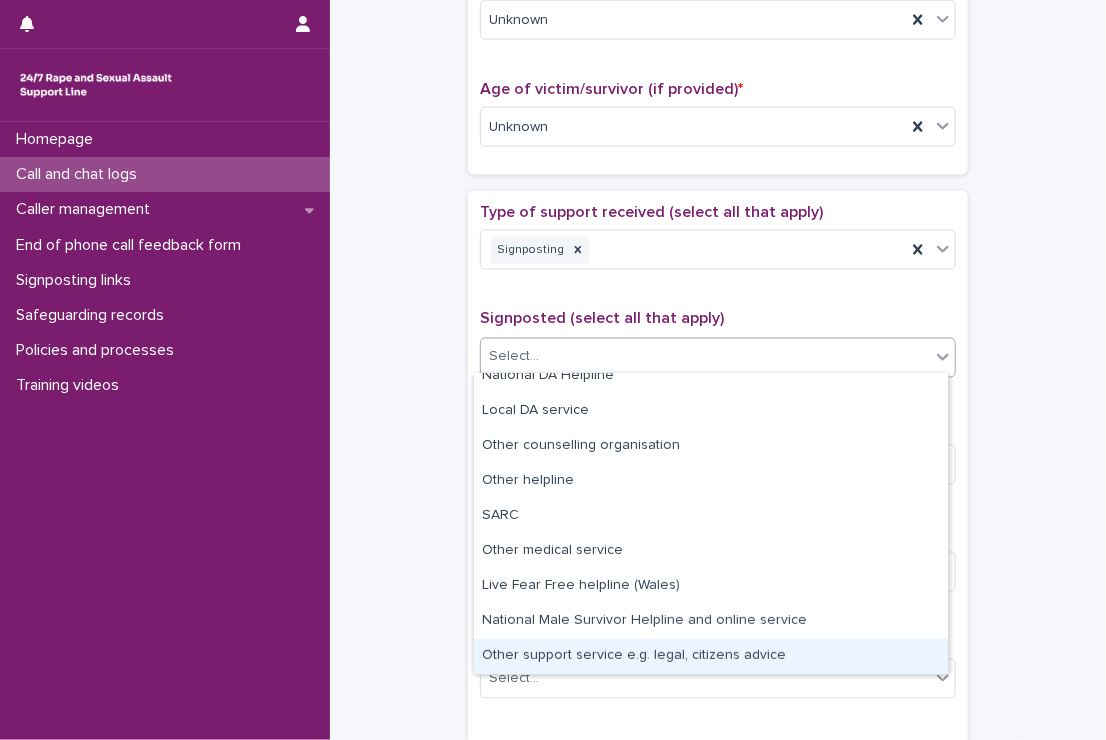 click on "Other support service e.g. legal, citizens advice" at bounding box center (711, 656) 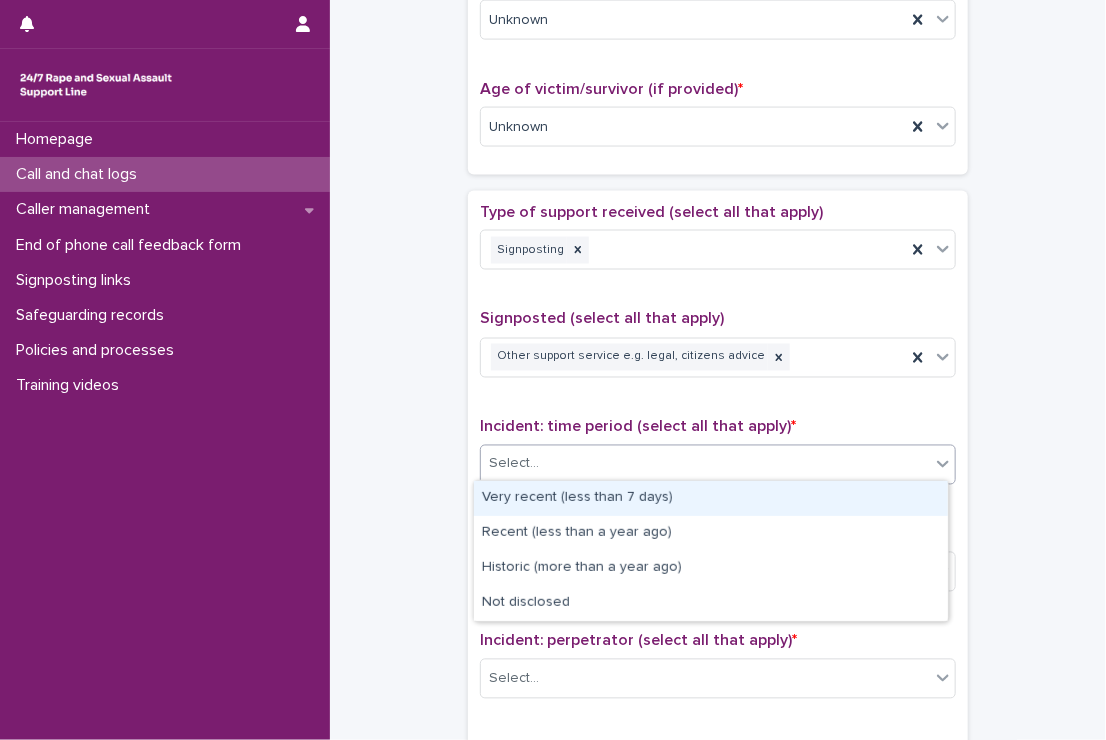 click on "Select..." at bounding box center (705, 464) 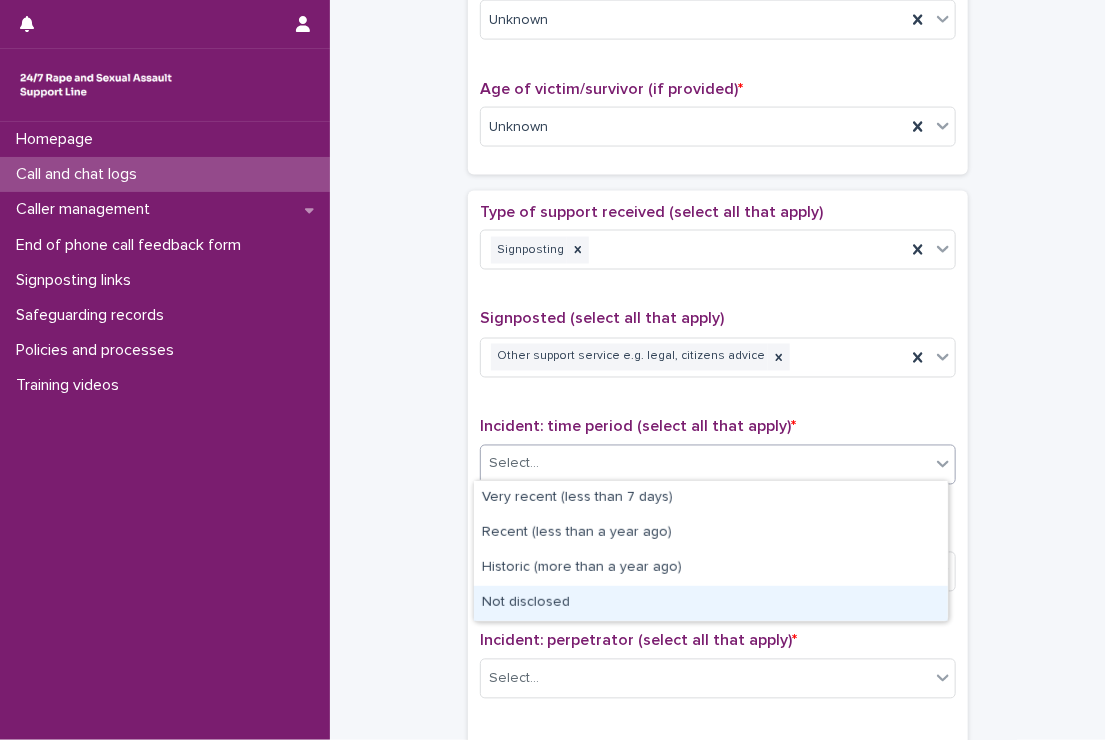 click on "Not disclosed" at bounding box center [711, 603] 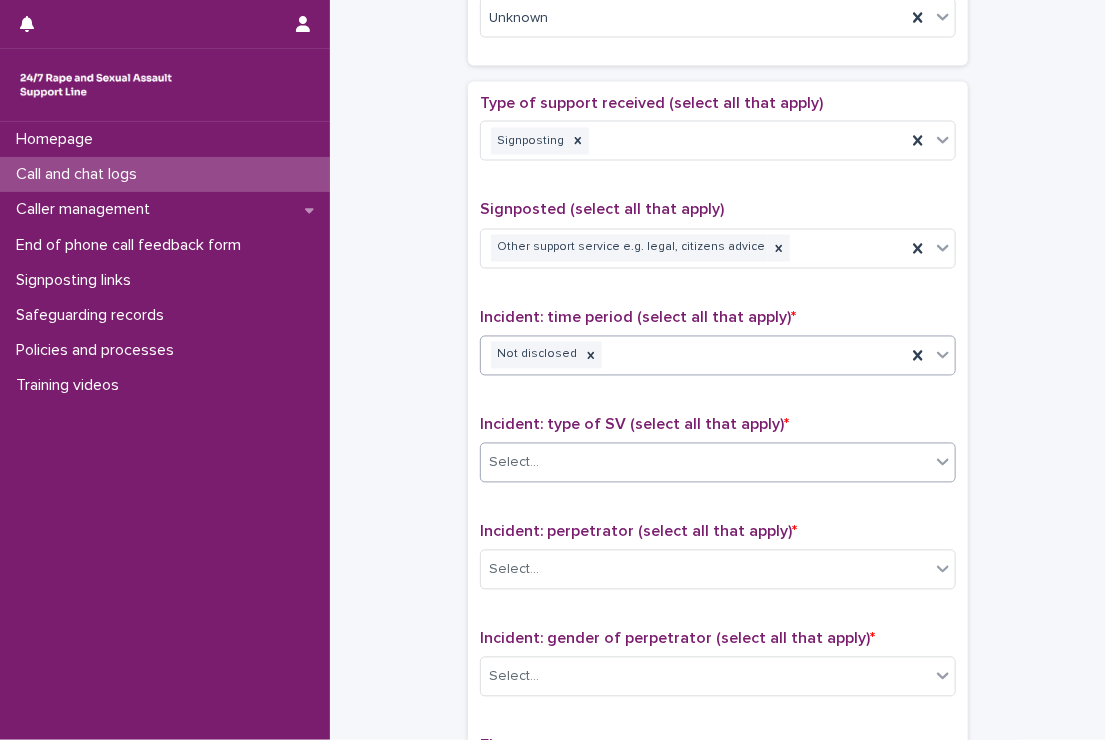 scroll, scrollTop: 1190, scrollLeft: 0, axis: vertical 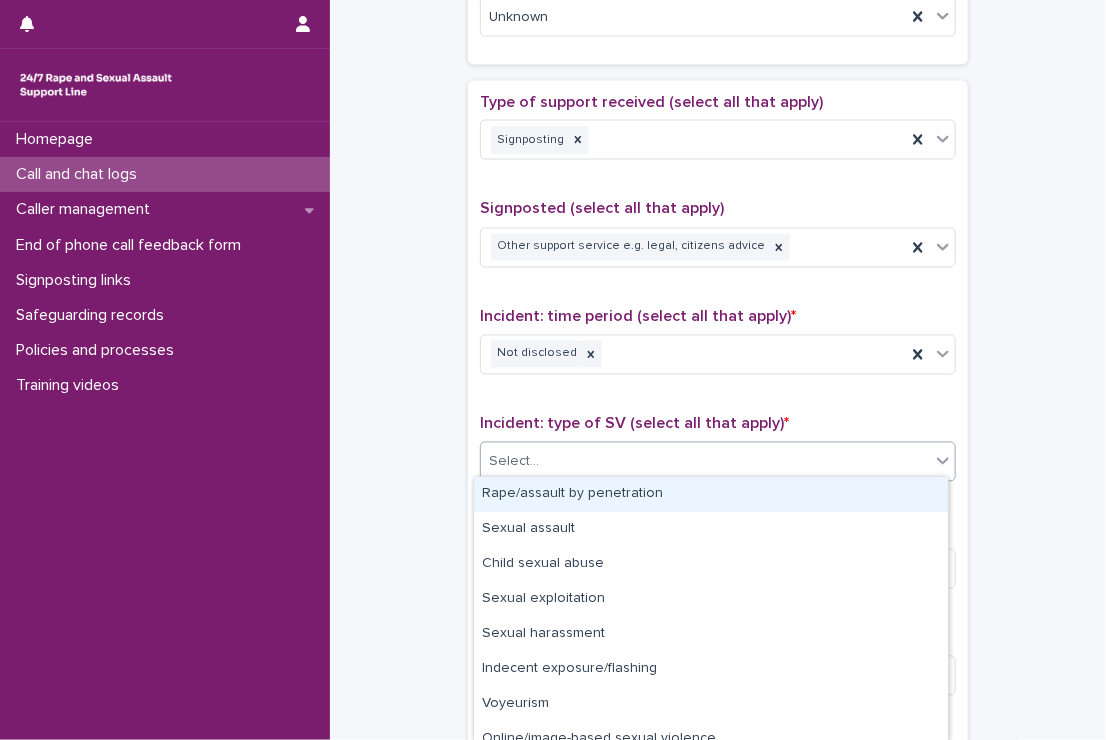 click on "Select..." at bounding box center [705, 462] 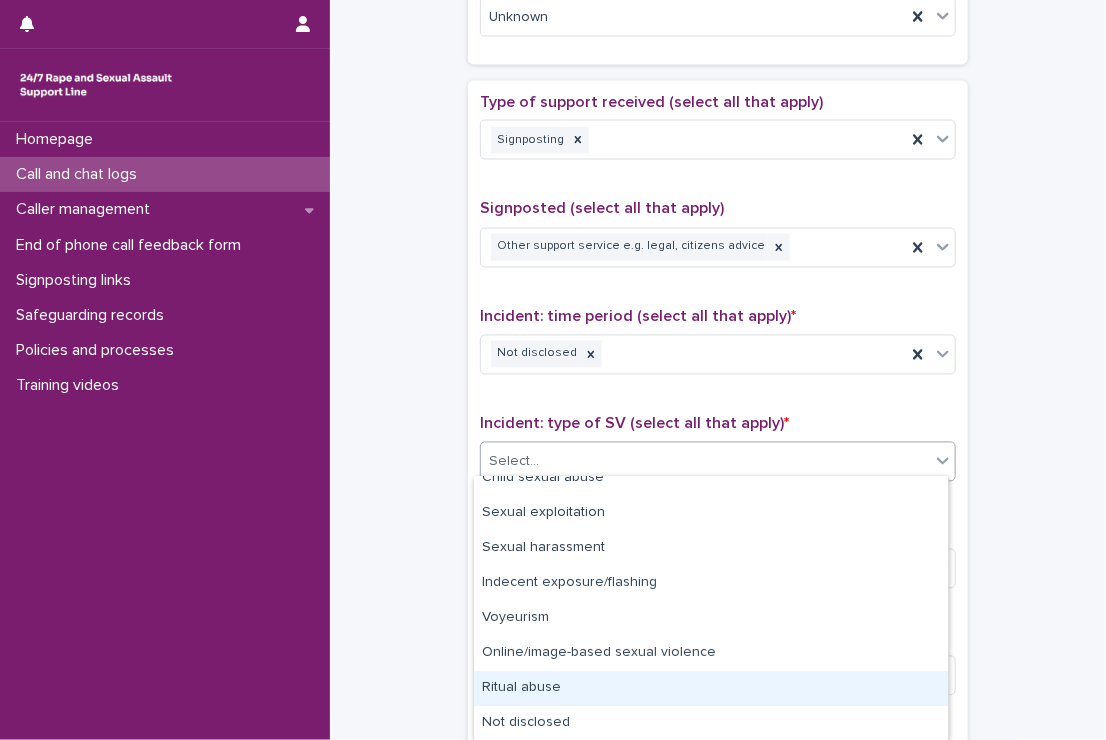 scroll, scrollTop: 85, scrollLeft: 0, axis: vertical 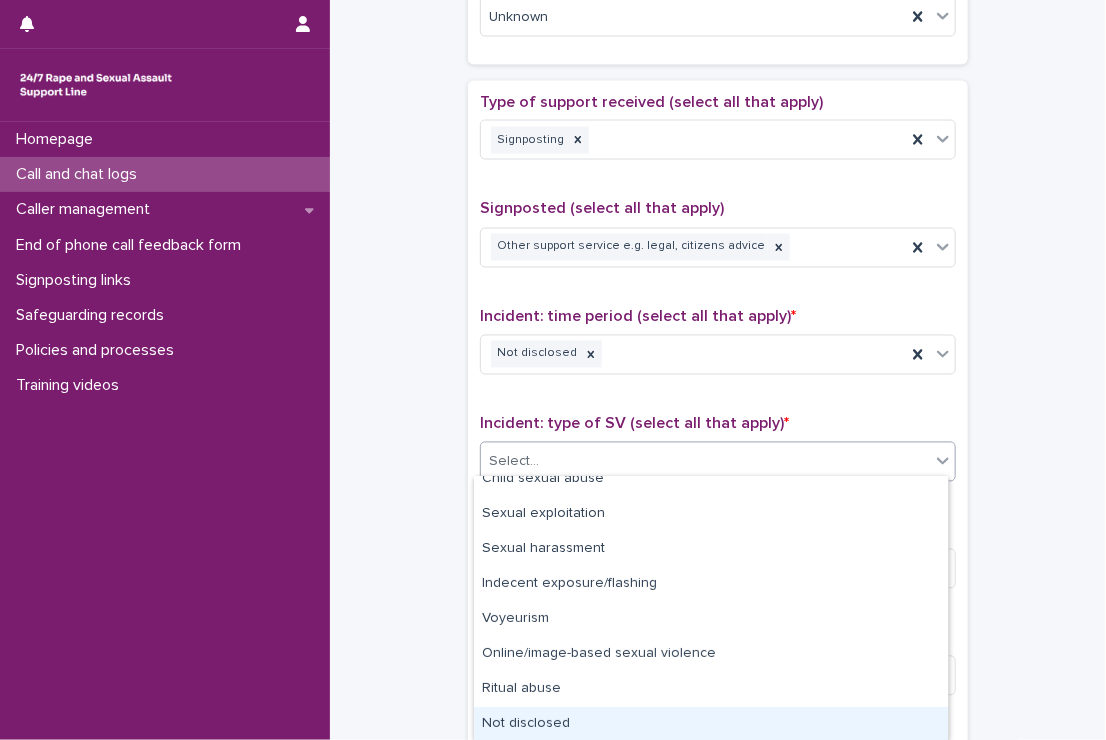 click on "Not disclosed" at bounding box center [711, 724] 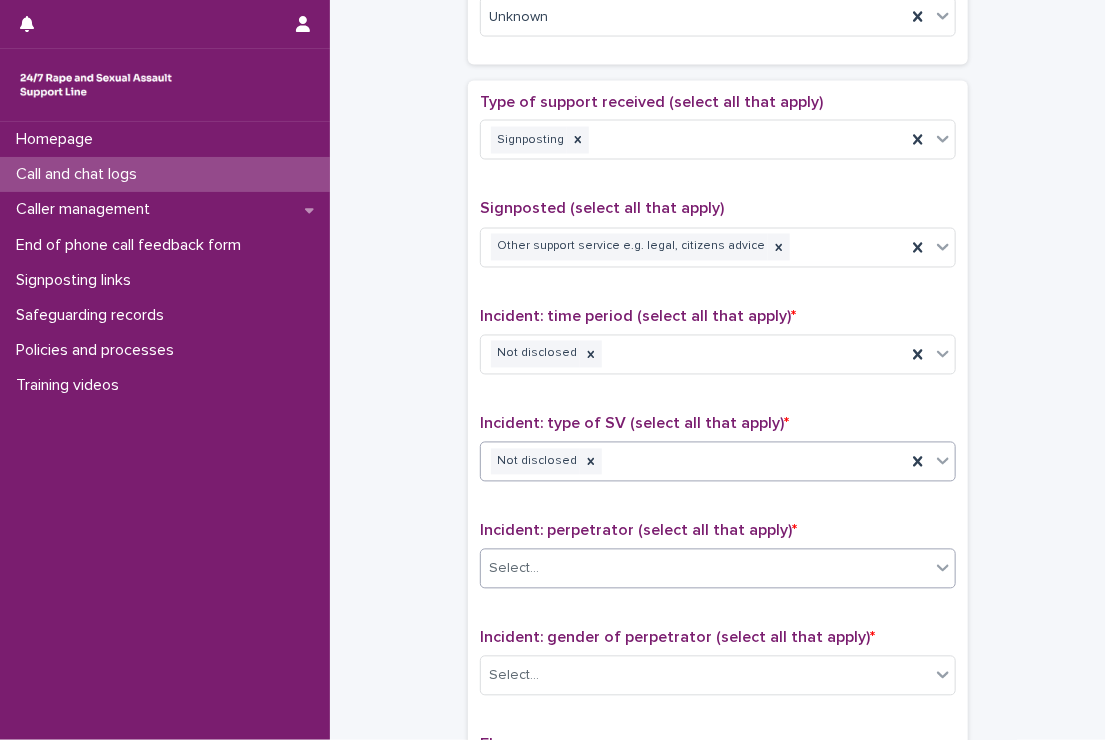 click on "Select..." at bounding box center [514, 569] 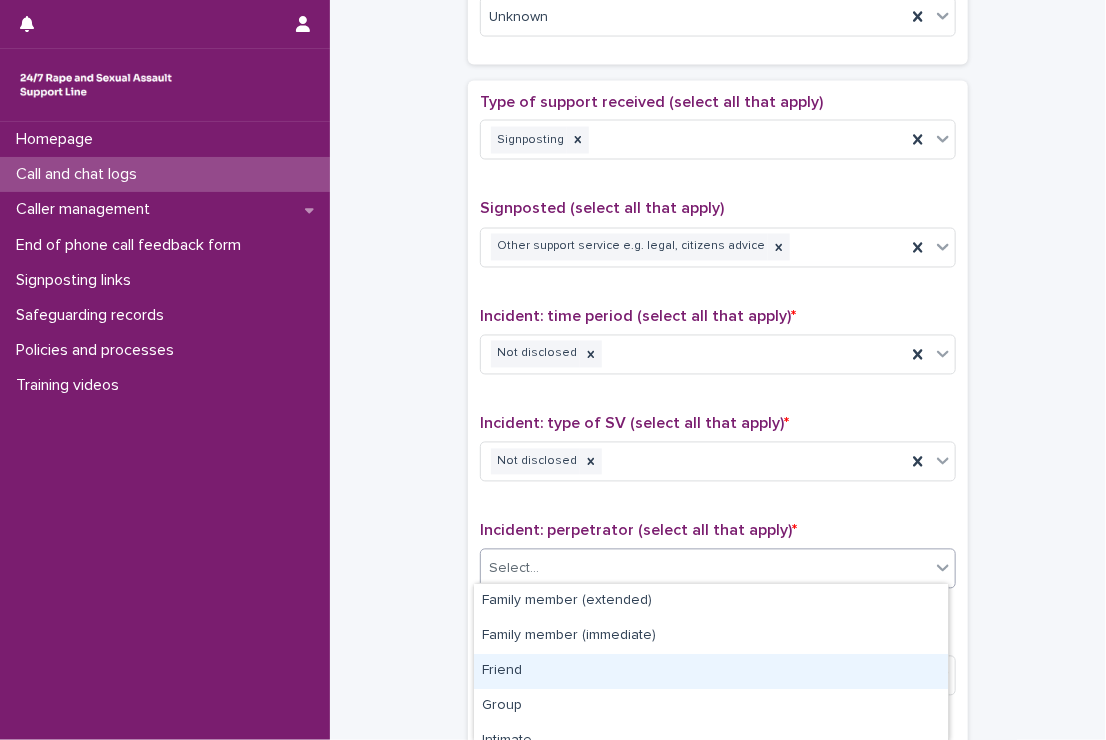 scroll, scrollTop: 228, scrollLeft: 0, axis: vertical 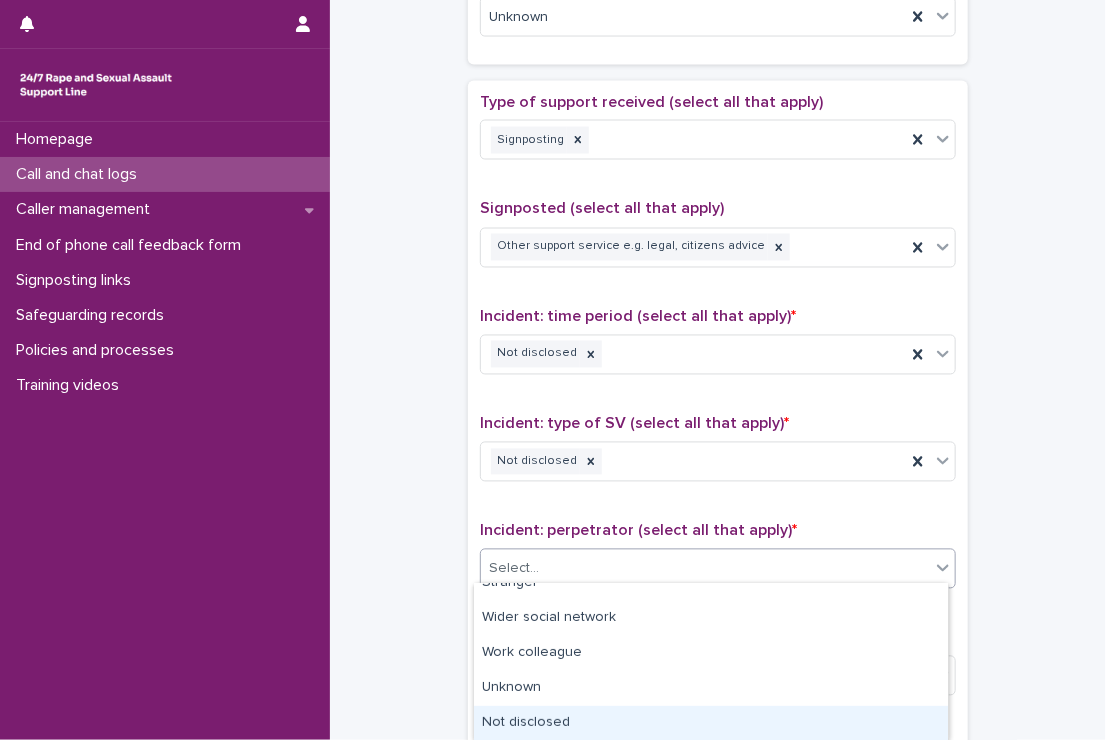 click on "Not disclosed" at bounding box center [711, 723] 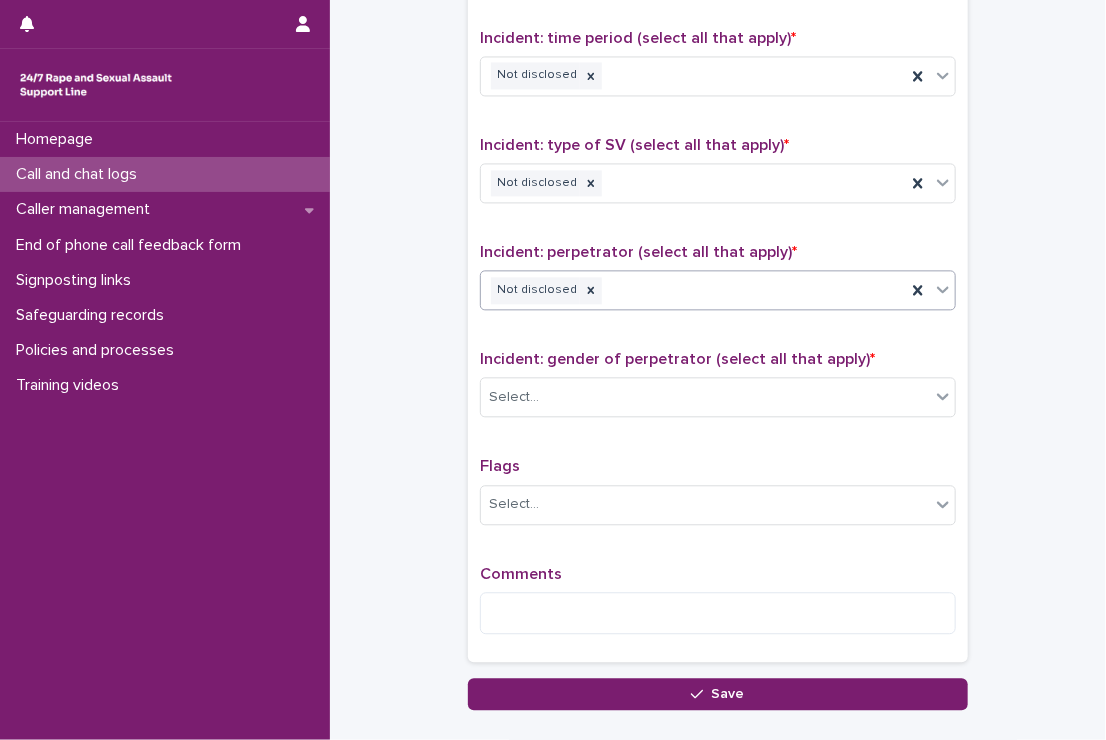 scroll, scrollTop: 1476, scrollLeft: 0, axis: vertical 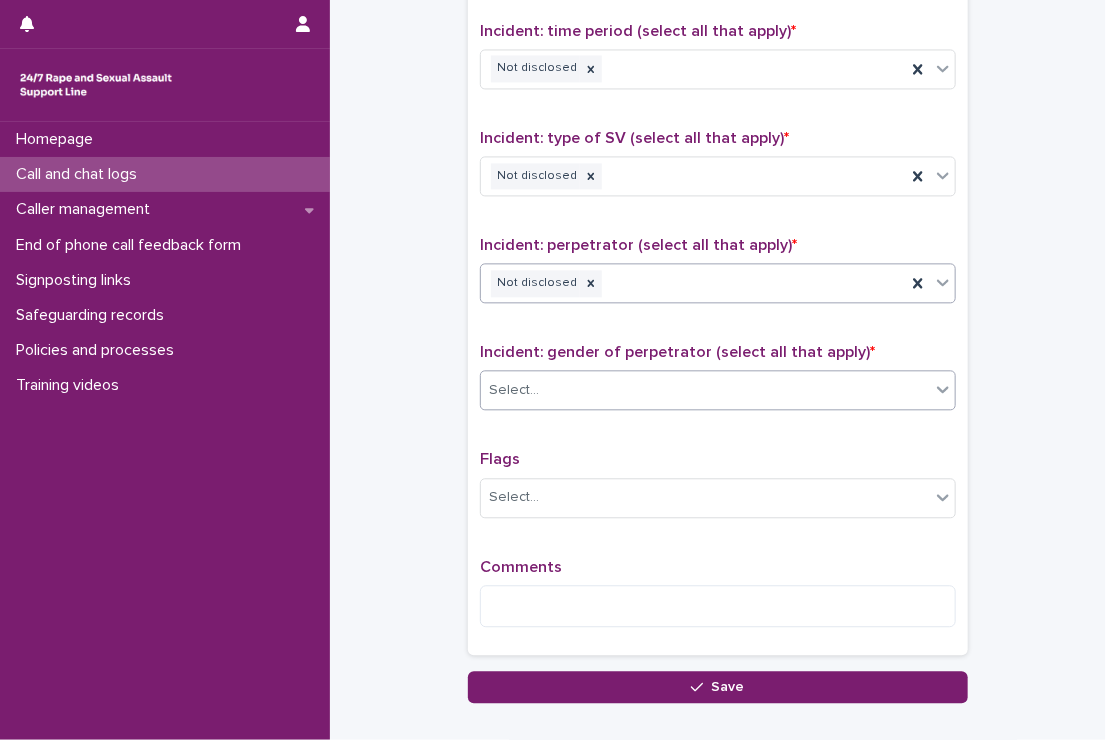 click on "Select..." at bounding box center [705, 390] 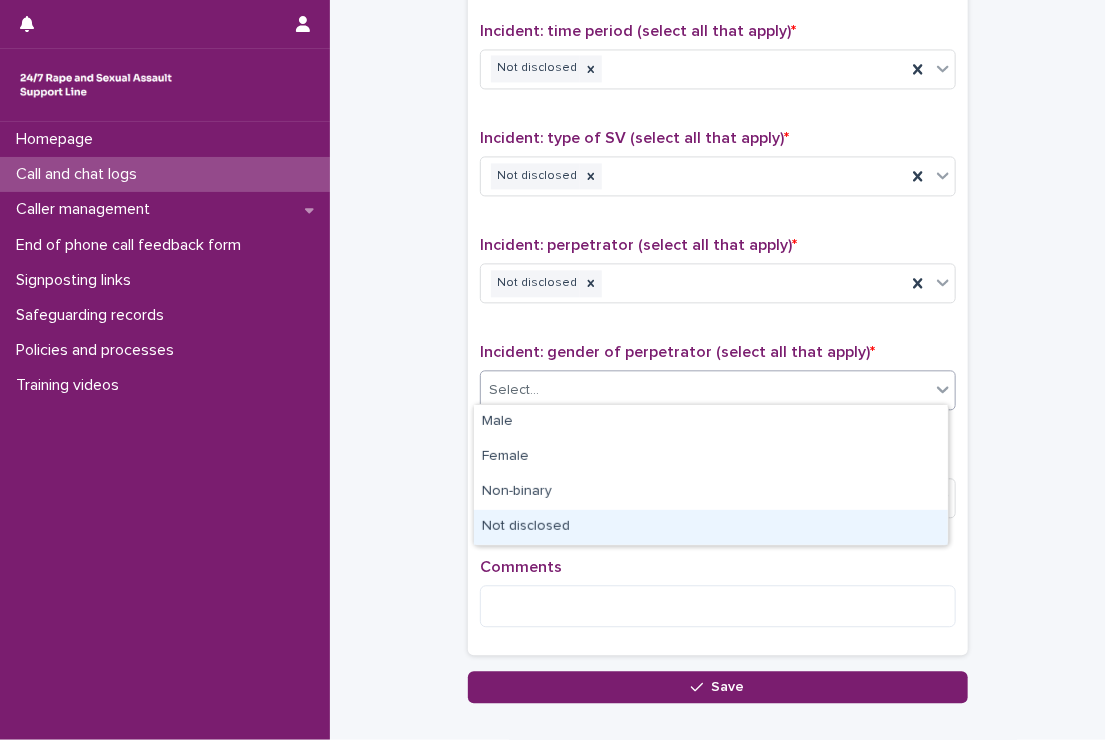 click on "Not disclosed" at bounding box center [711, 527] 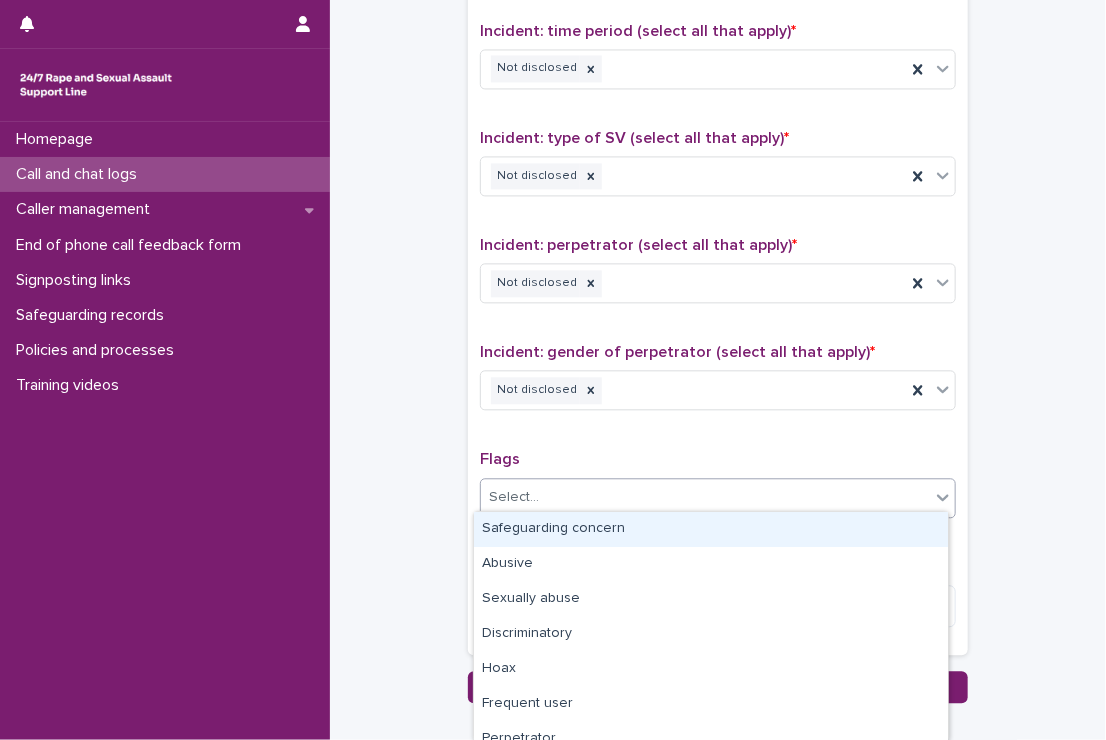 click on "Select..." at bounding box center (705, 497) 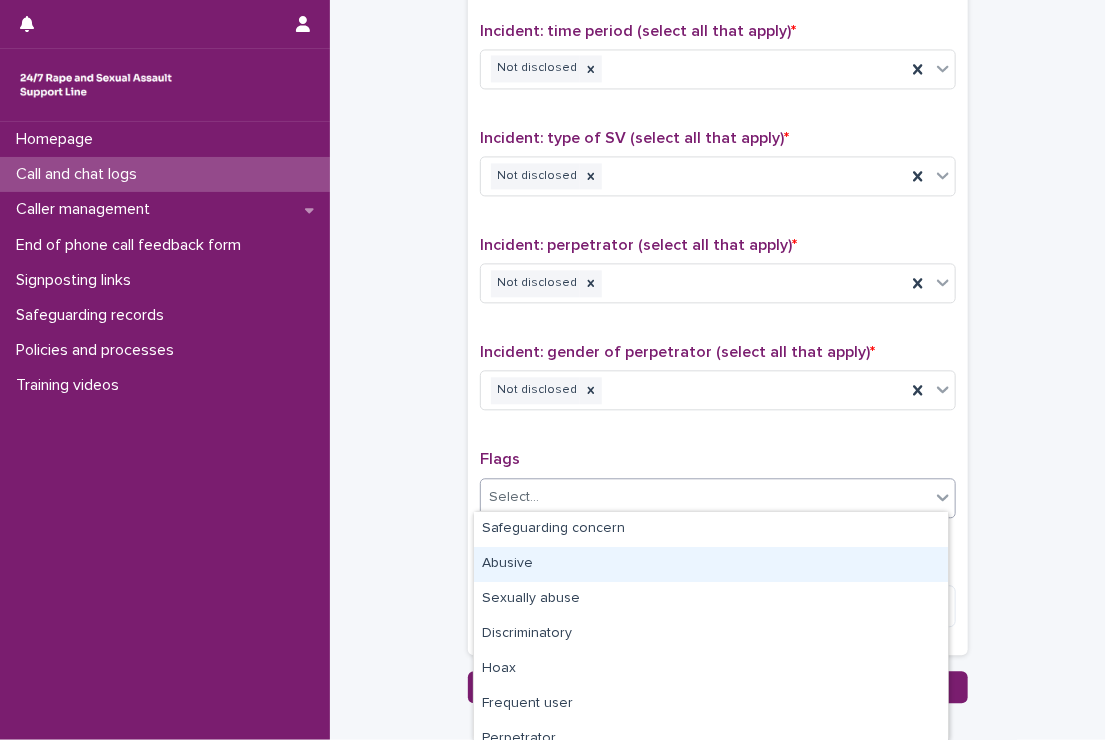 click on "Abusive" at bounding box center [711, 564] 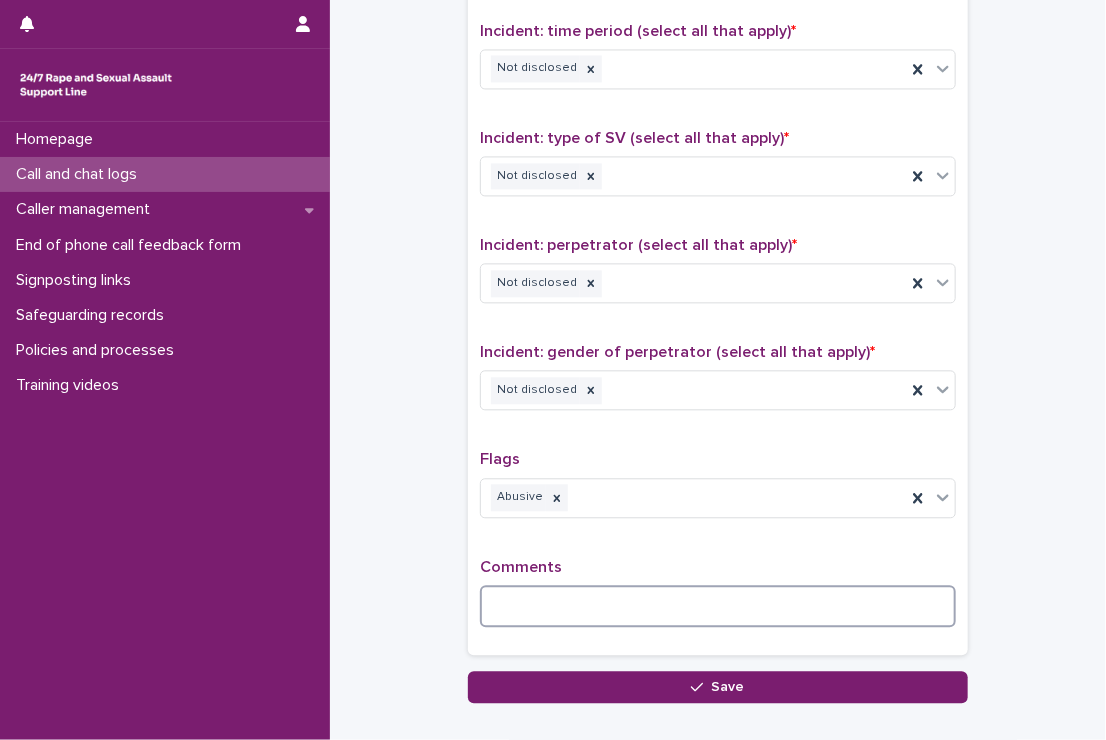 click at bounding box center [718, 606] 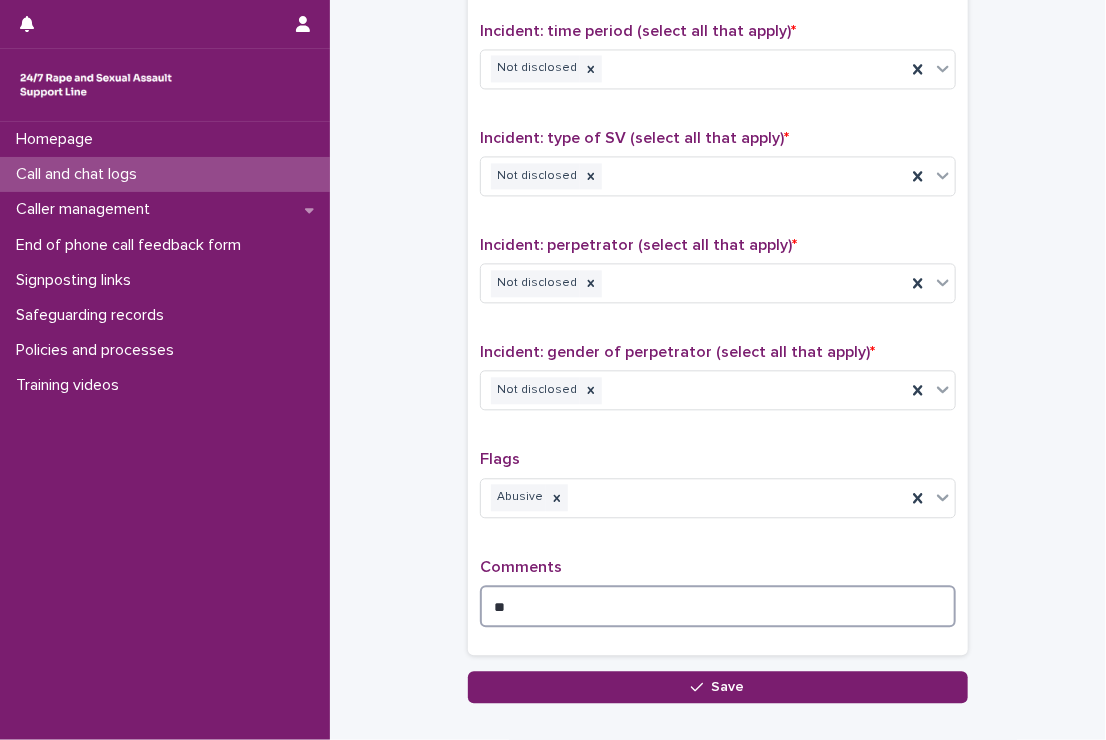 type on "*" 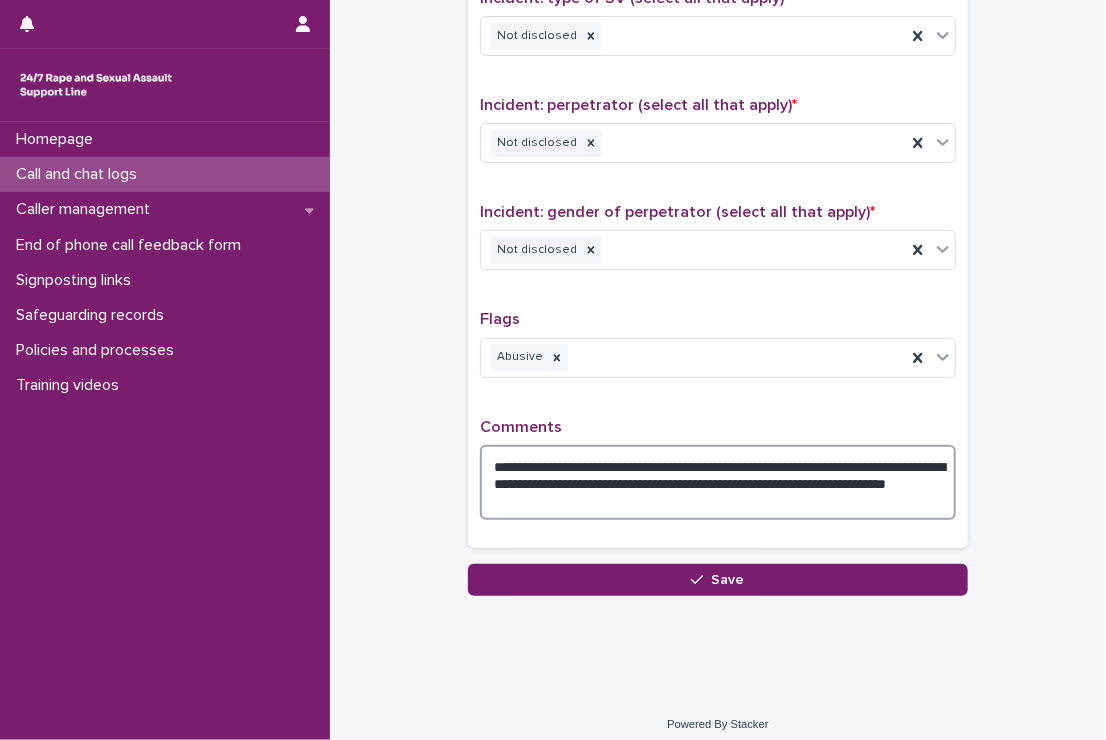 scroll, scrollTop: 1623, scrollLeft: 0, axis: vertical 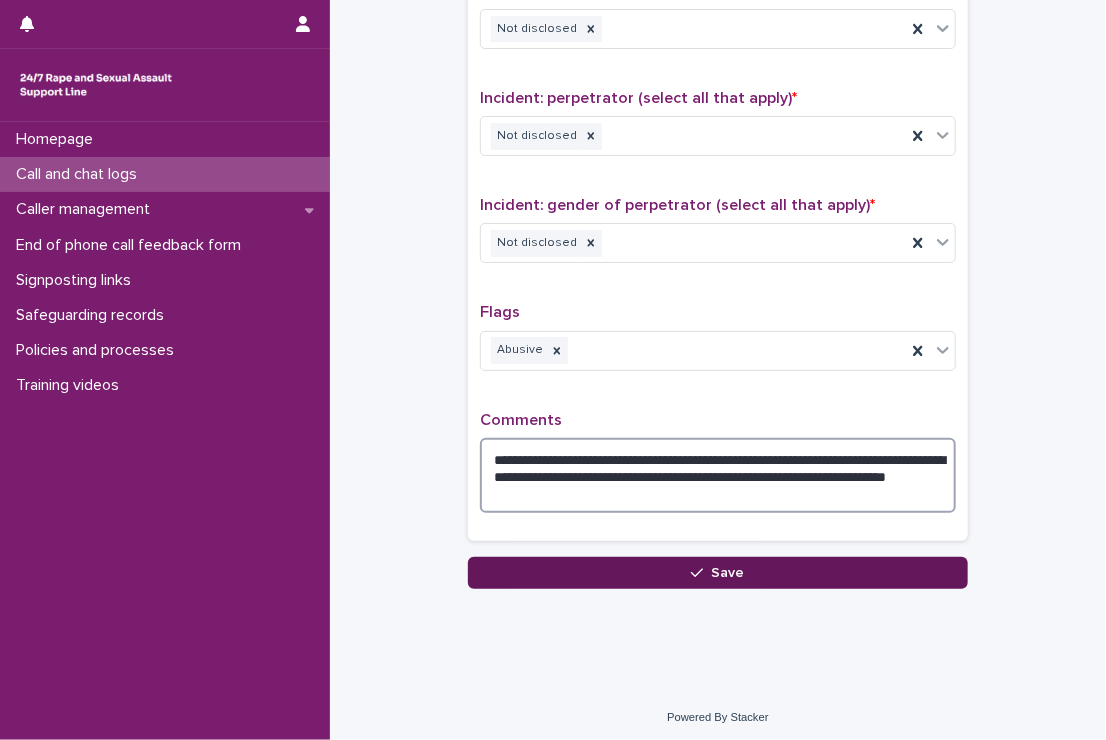 type on "**********" 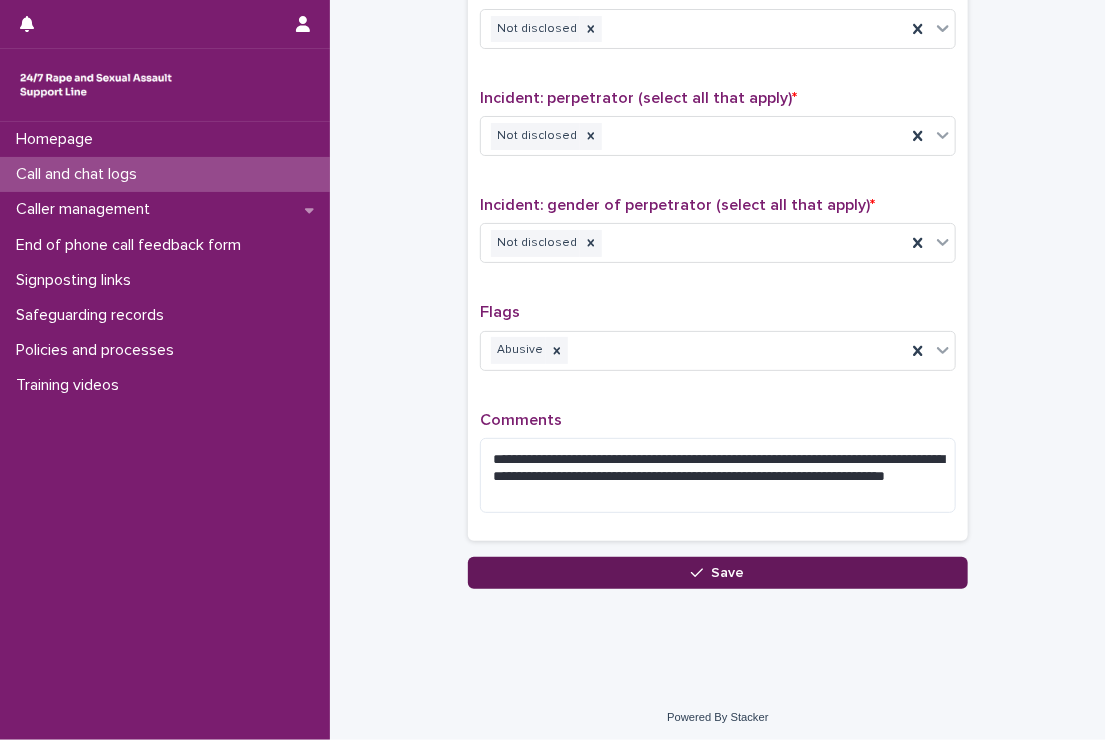 click on "Save" at bounding box center [718, 573] 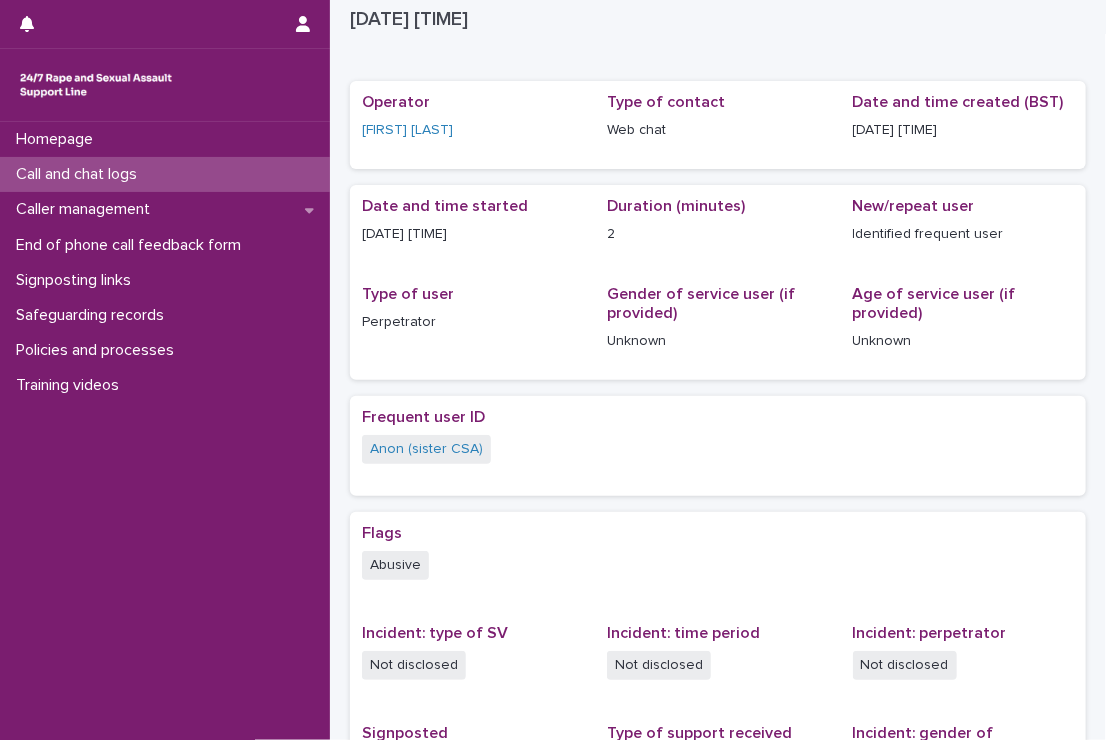 scroll, scrollTop: 0, scrollLeft: 0, axis: both 